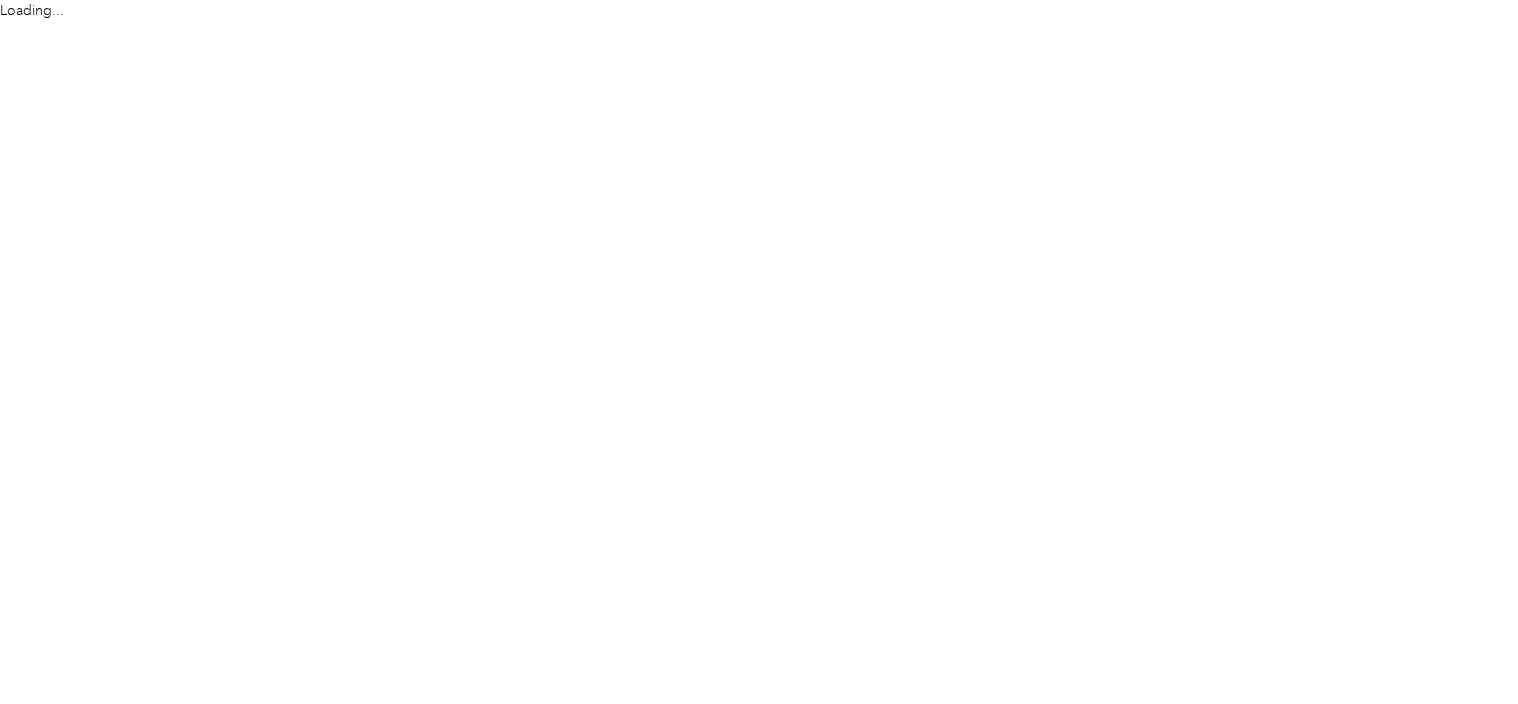 scroll, scrollTop: 0, scrollLeft: 0, axis: both 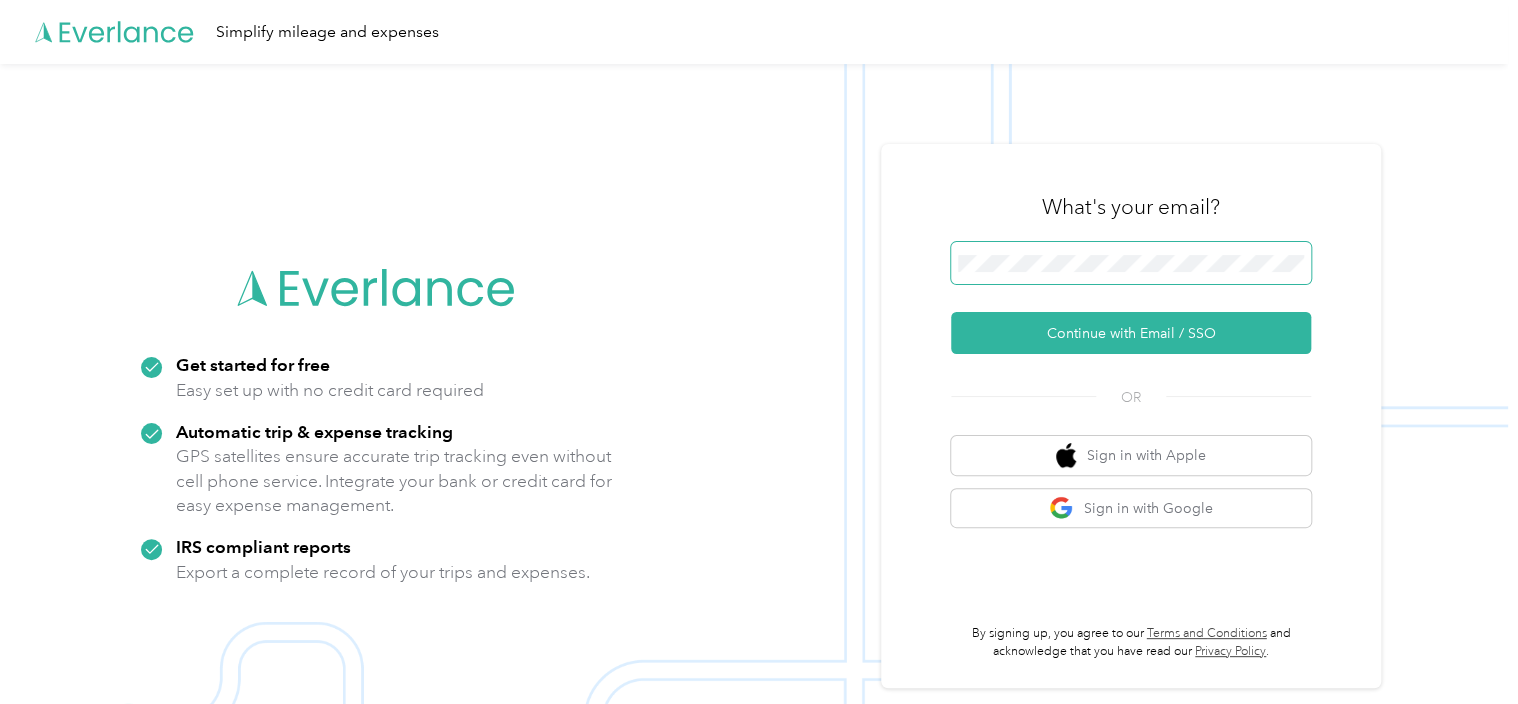 click at bounding box center [1131, 263] 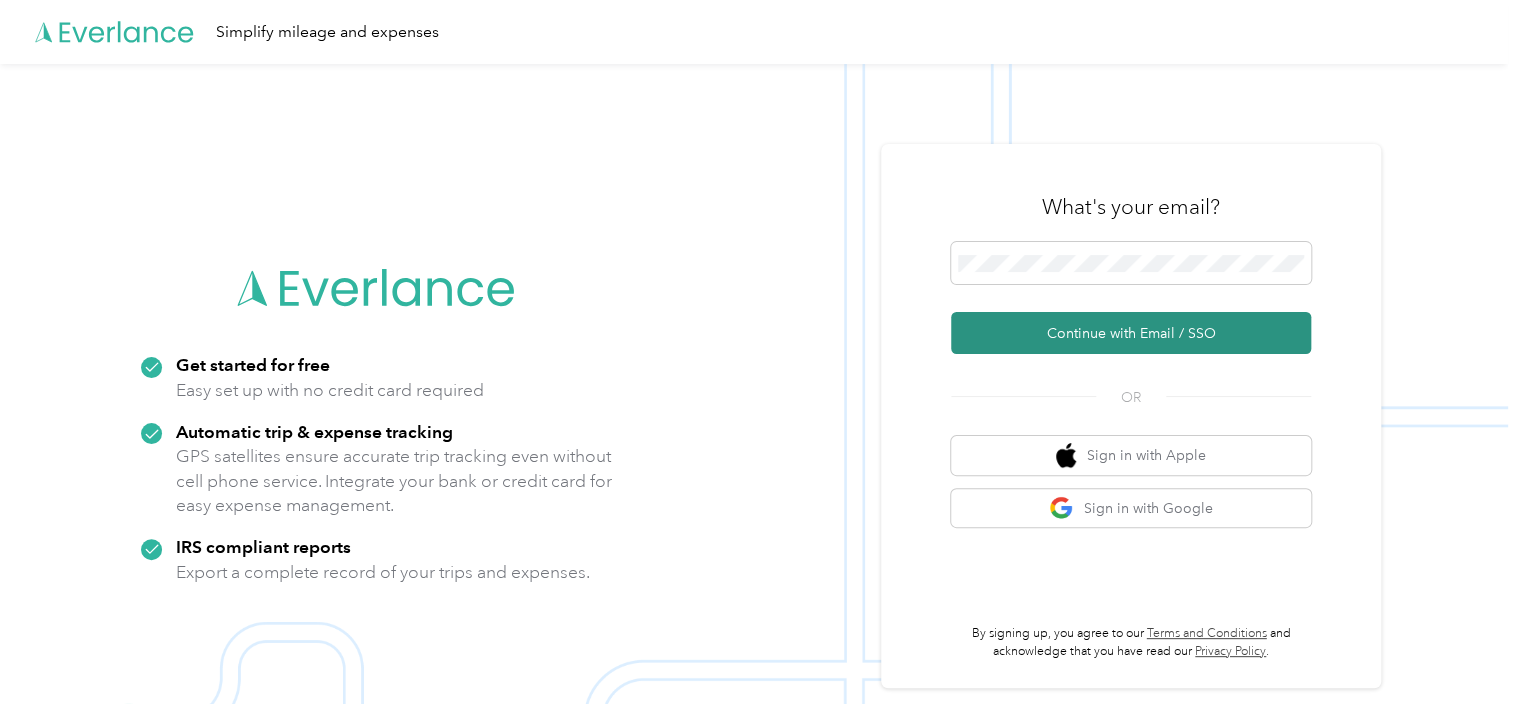 drag, startPoint x: 1129, startPoint y: 328, endPoint x: 1152, endPoint y: 337, distance: 24.698177 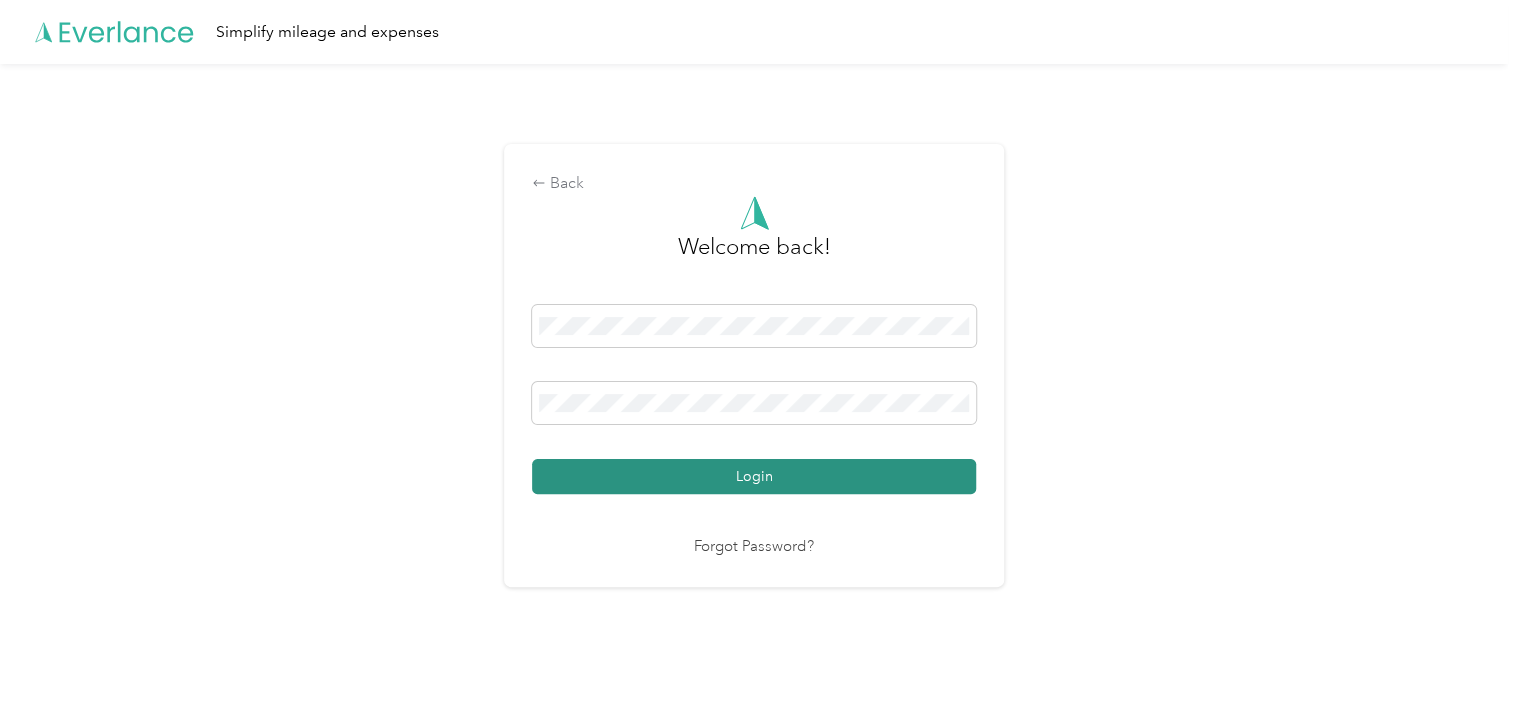 click on "Login" at bounding box center (754, 476) 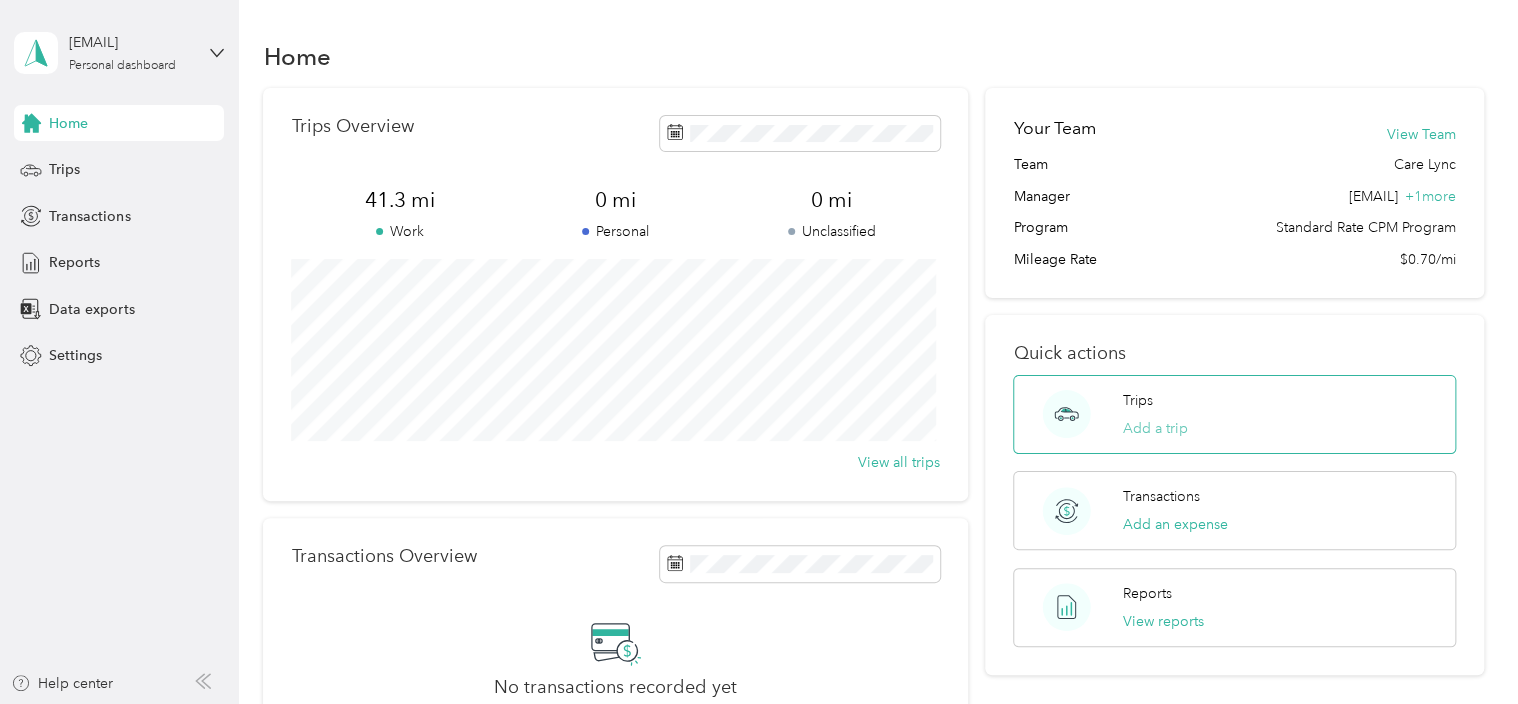 click on "Add a trip" at bounding box center [1155, 428] 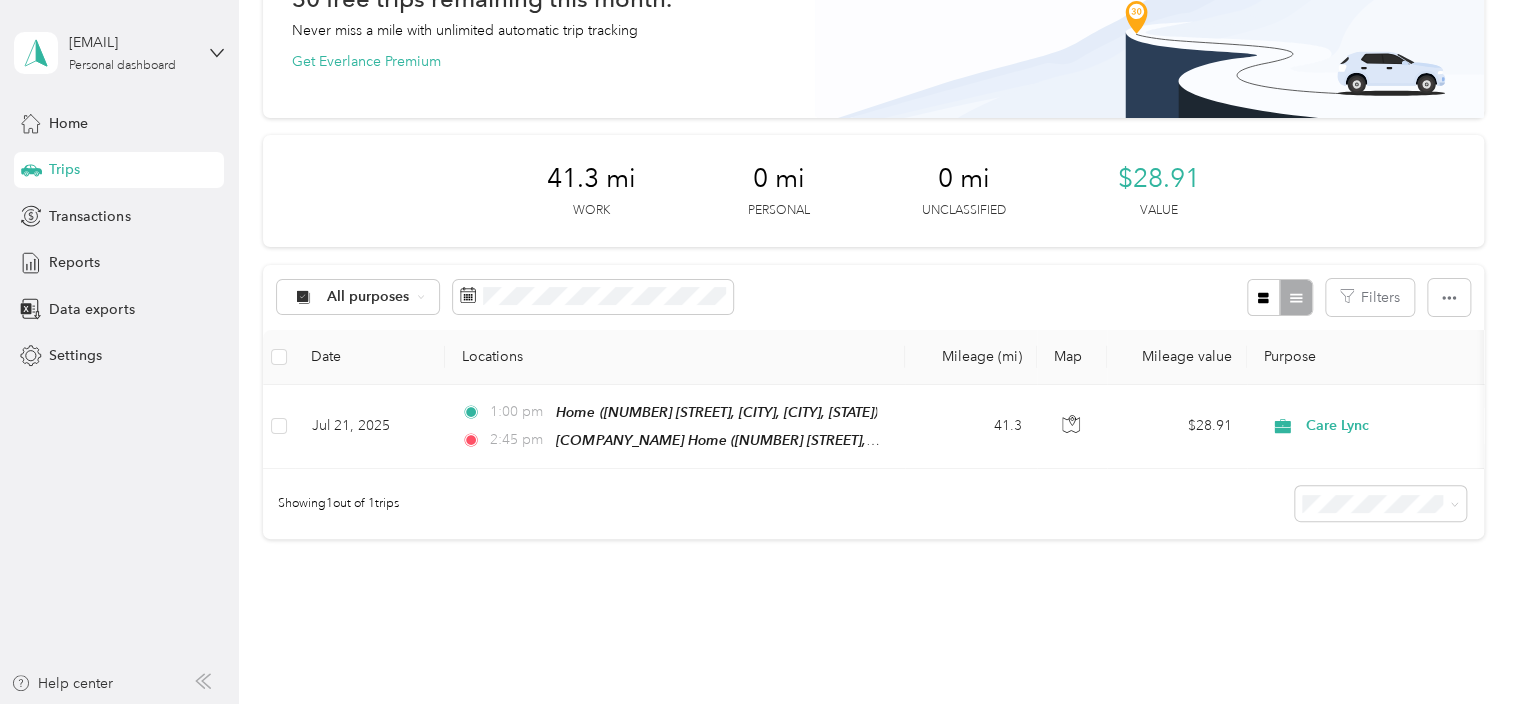 scroll, scrollTop: 141, scrollLeft: 0, axis: vertical 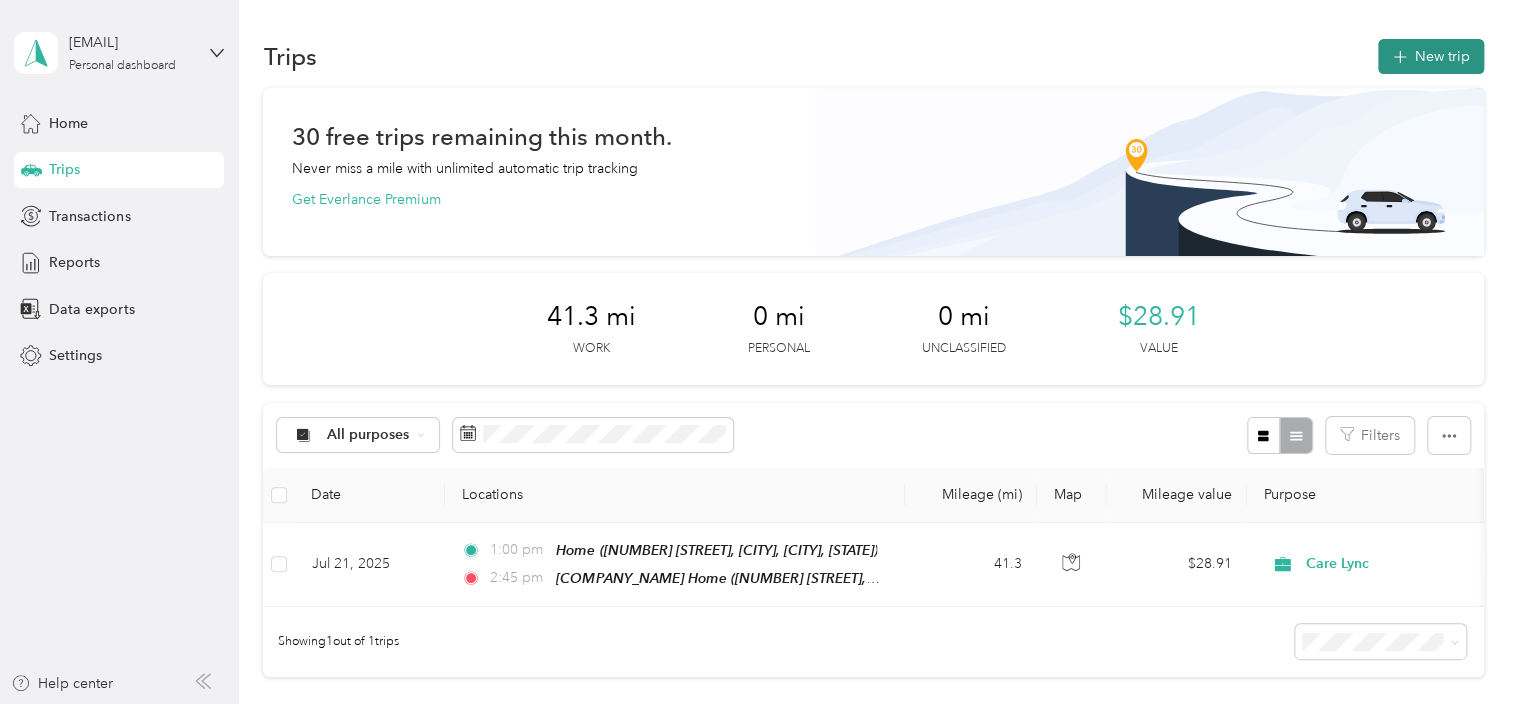 click on "New trip" at bounding box center (1431, 56) 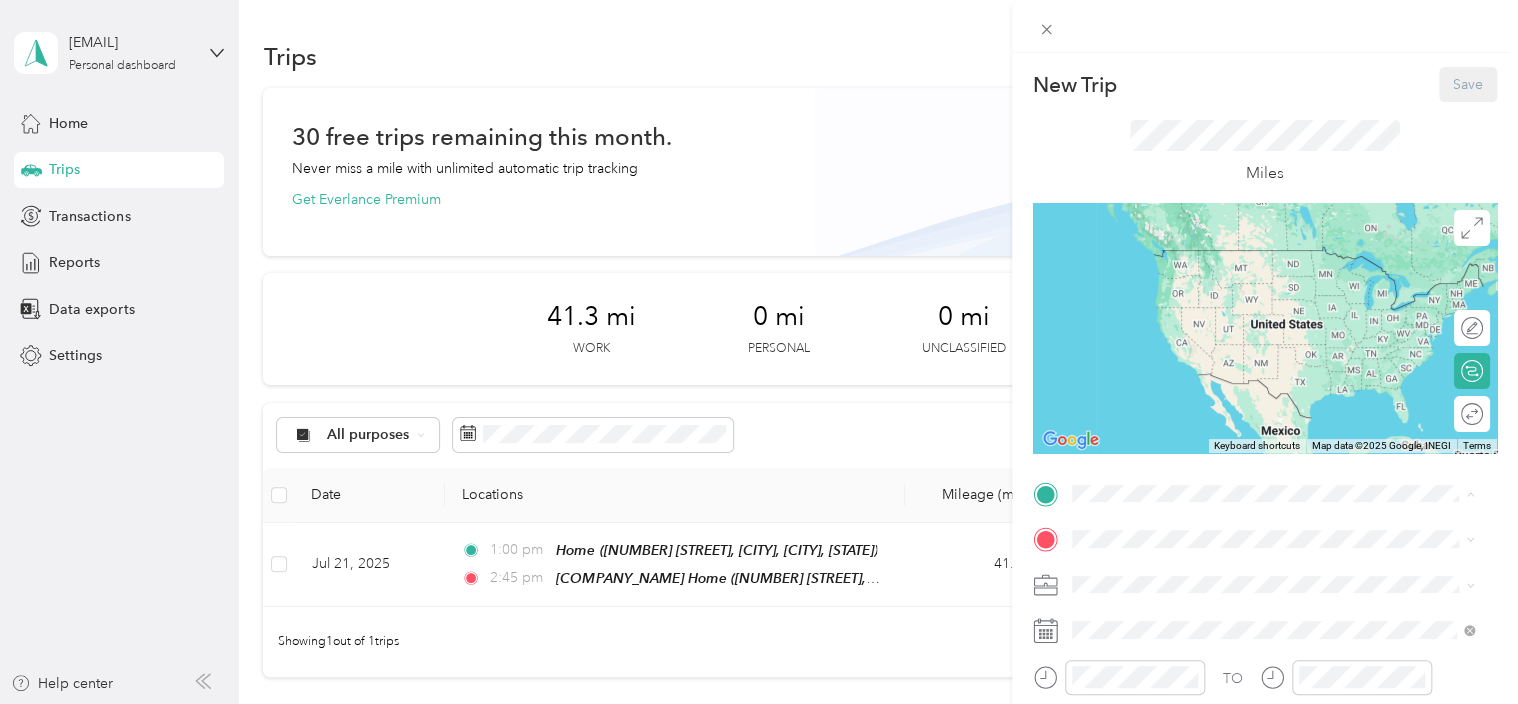 click on "Home [NUMBER] [STREET], [CITY], [POSTAL_CODE], [CITY], [STATE], [COUNTRY]" at bounding box center [1288, 349] 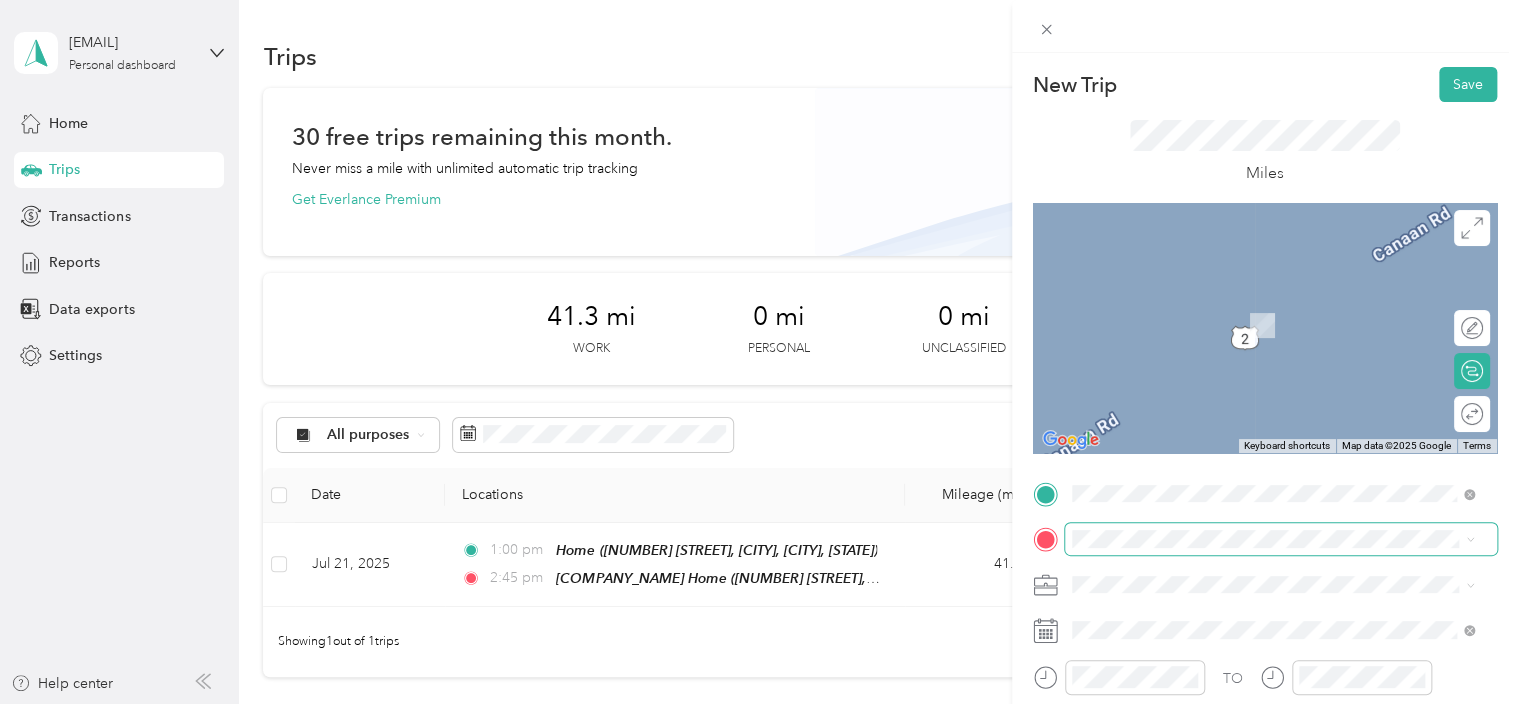 click at bounding box center (1281, 539) 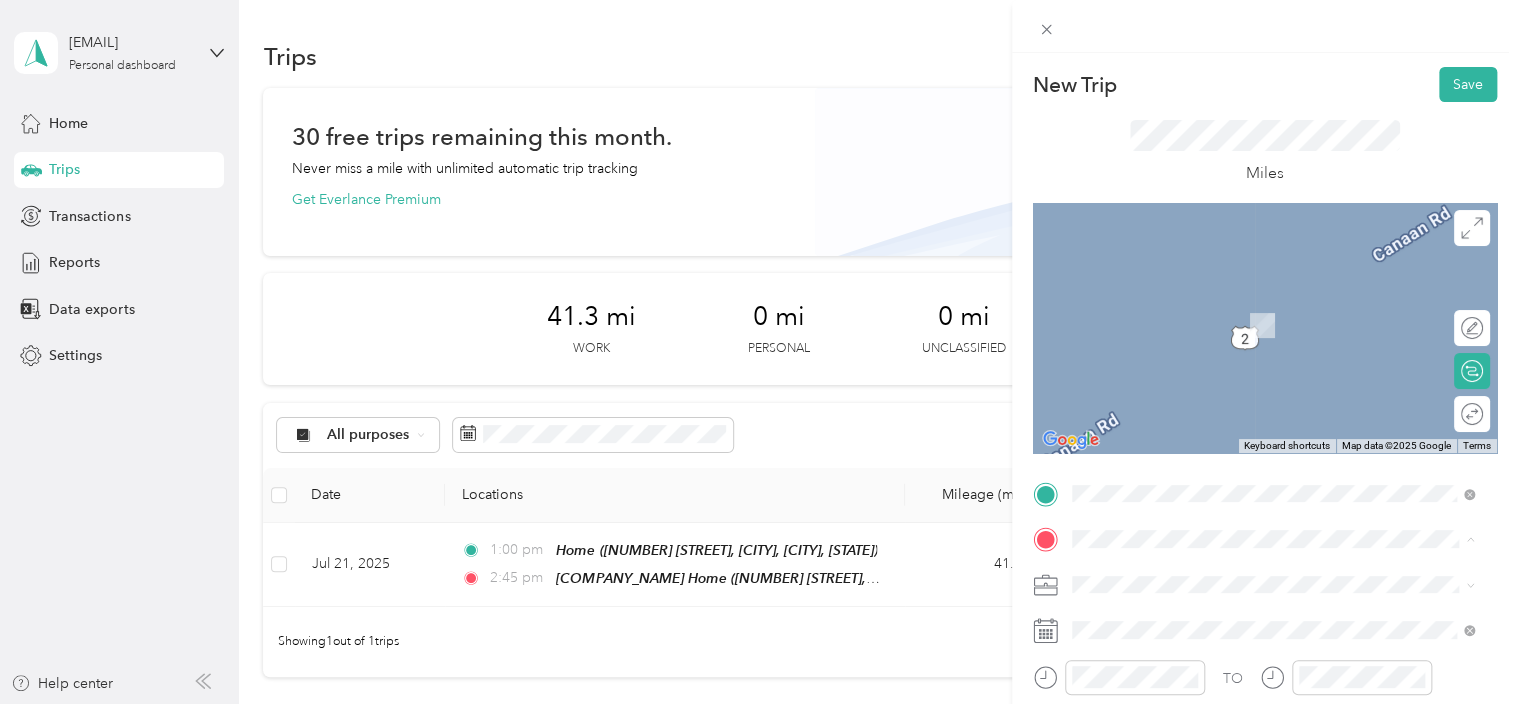 click on "[NUMBER] [STREET], [CITY], [POSTAL_CODE], [CITY], [STATE], [COUNTRY]" at bounding box center (1278, 490) 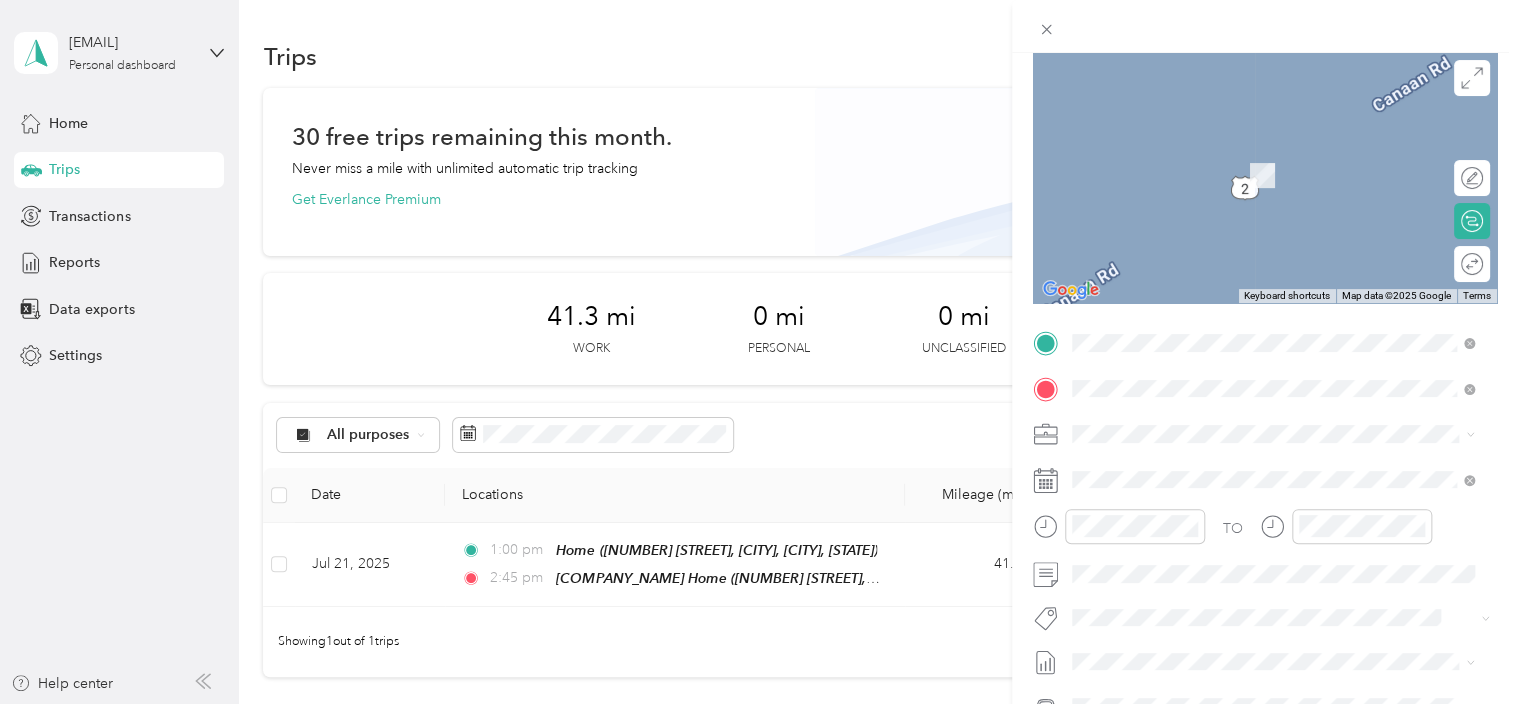 scroll, scrollTop: 194, scrollLeft: 0, axis: vertical 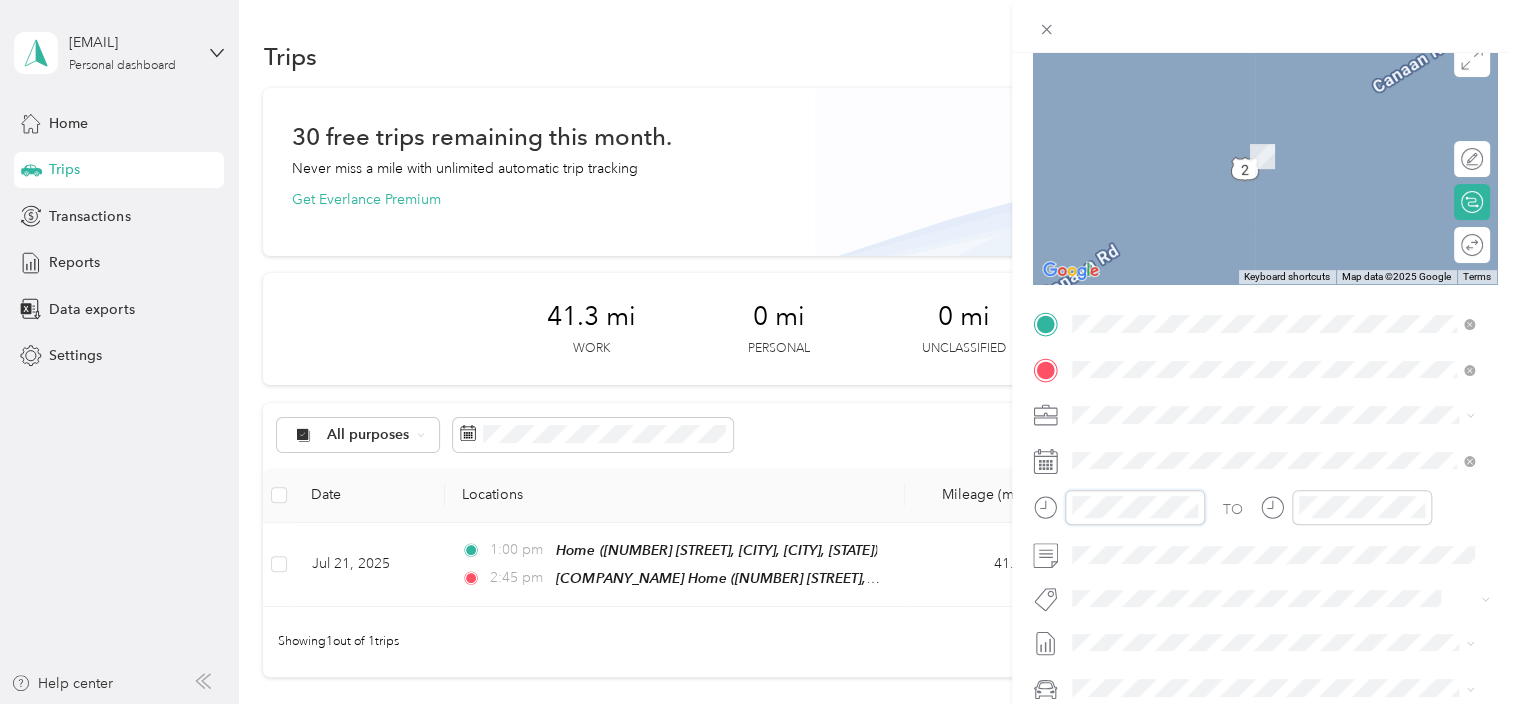 click at bounding box center [1119, 507] 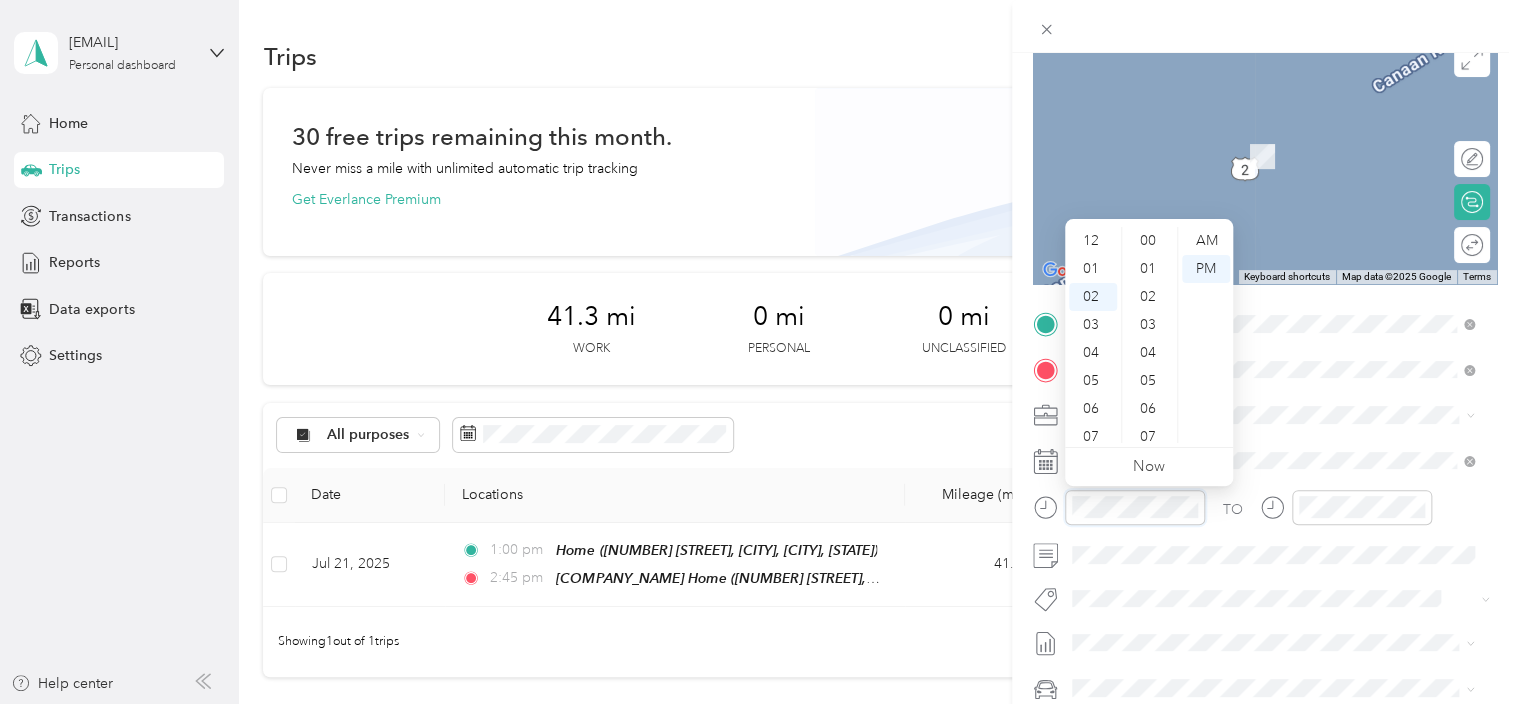 scroll, scrollTop: 56, scrollLeft: 0, axis: vertical 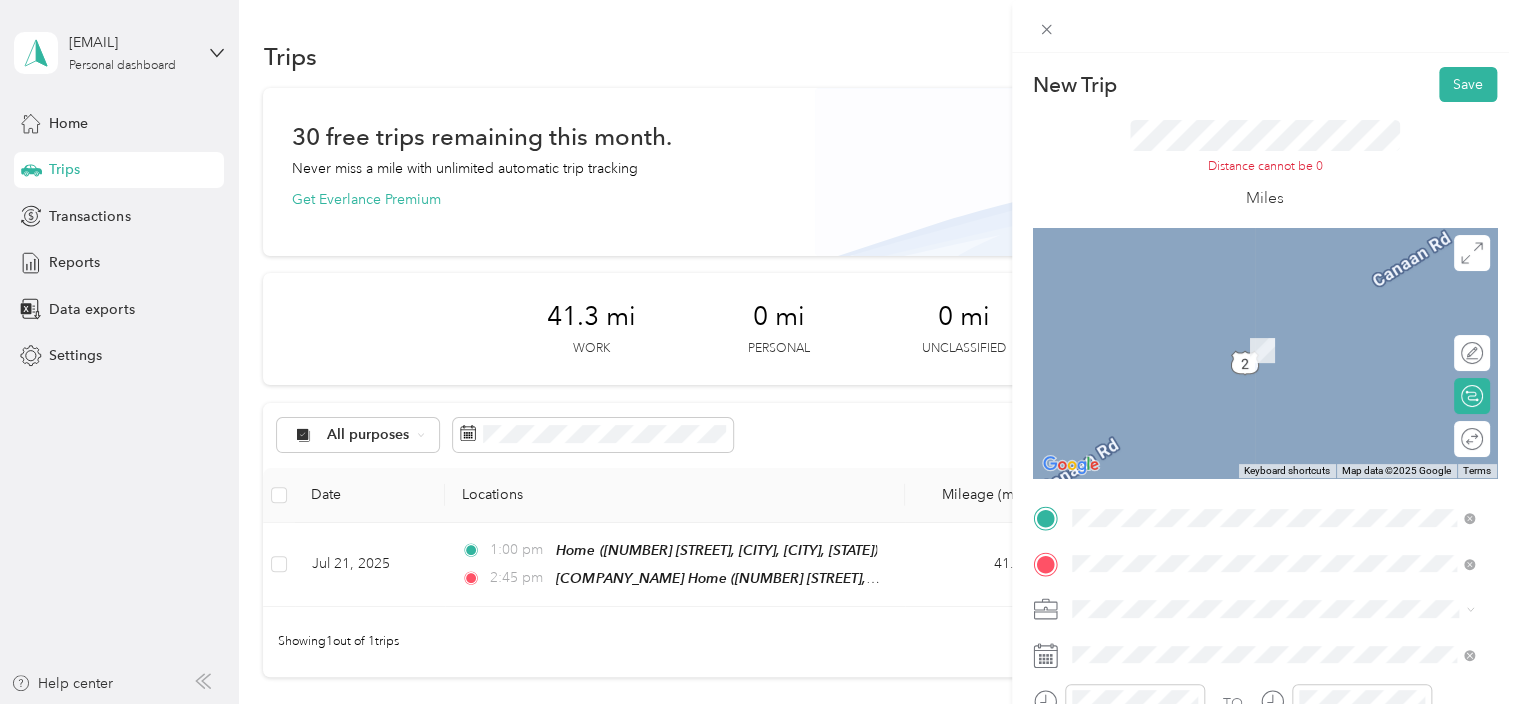 click on "Distance cannot be 0" at bounding box center (1265, 148) 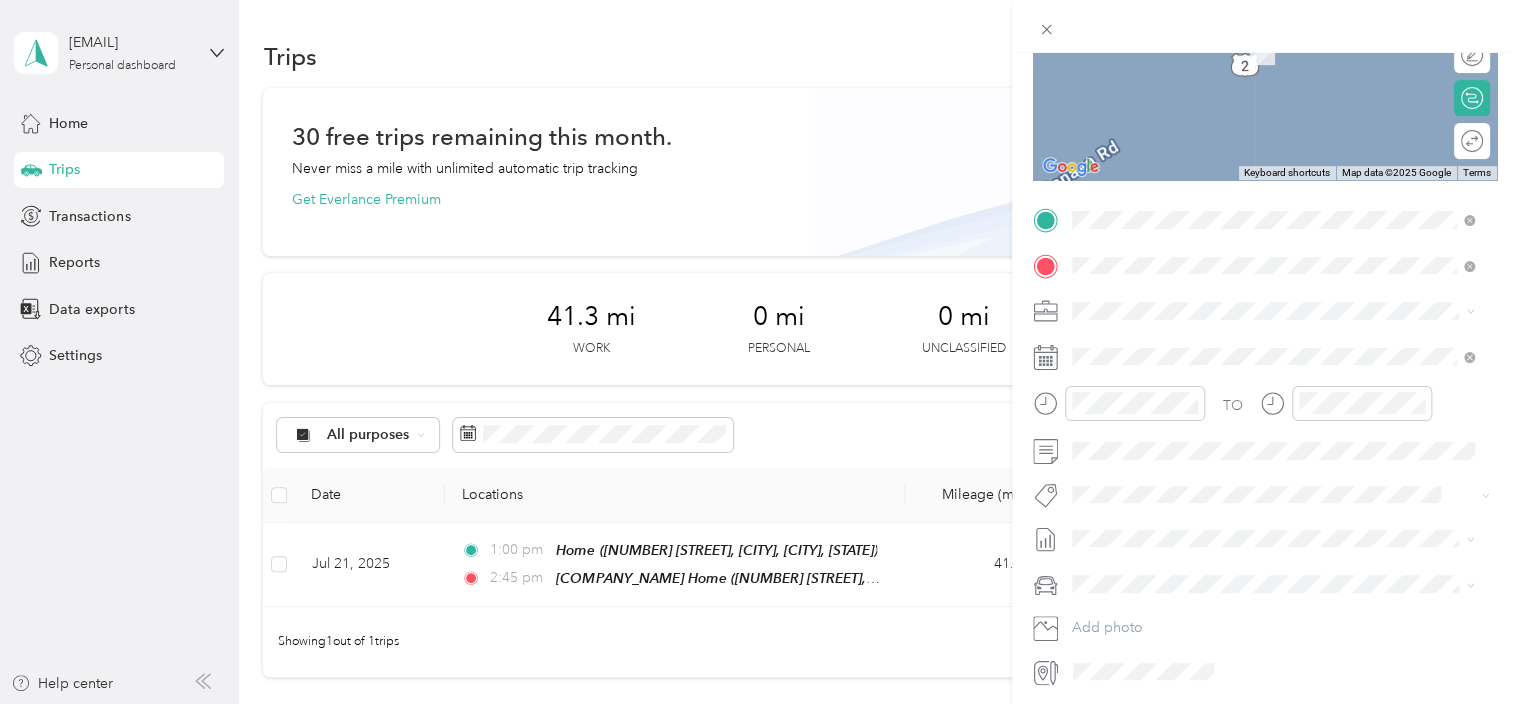 scroll, scrollTop: 311, scrollLeft: 0, axis: vertical 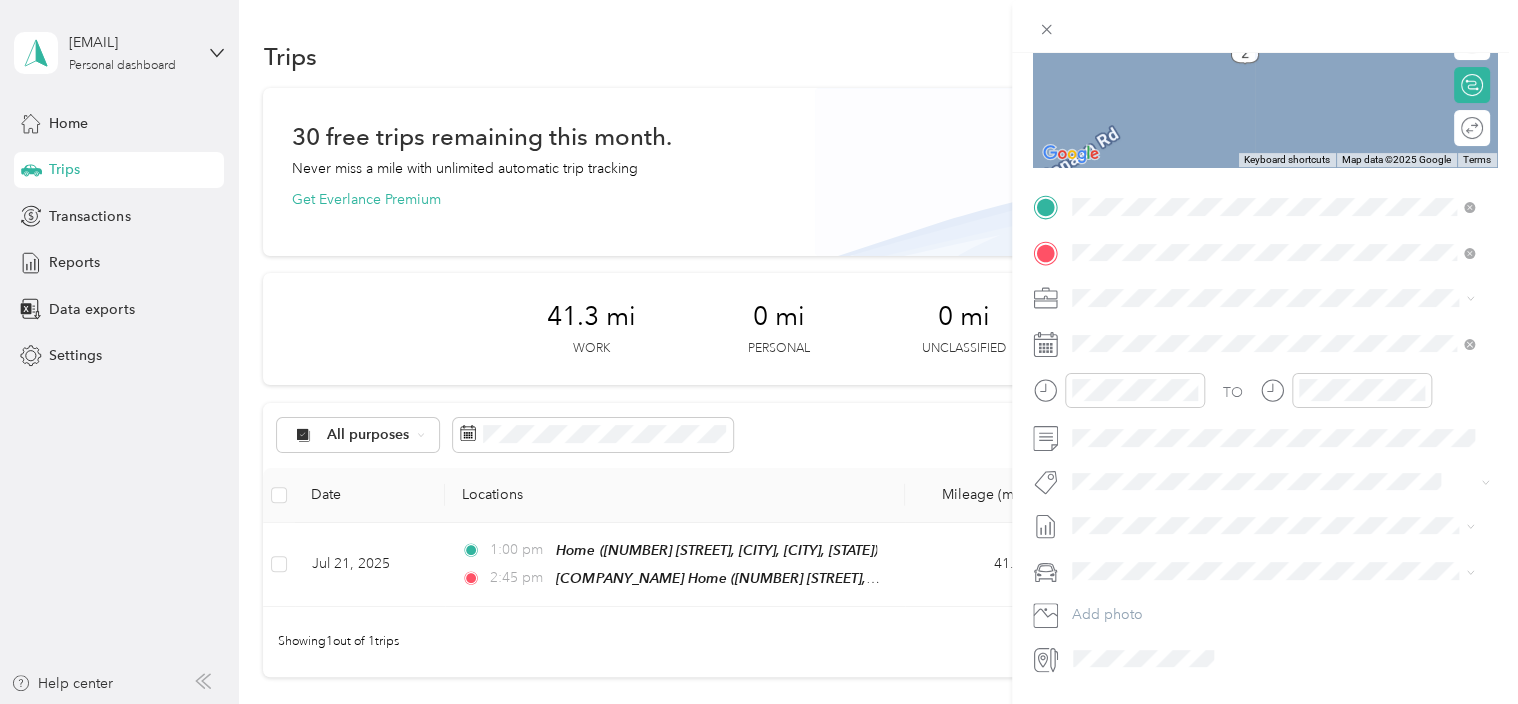click on "New Trip Save This trip cannot be edited because it is either under review, approved, or paid. Contact your Team Manager to edit it. Distance cannot be 0 Miles To navigate the map with touch gestures double-tap and hold your finger on the map, then drag the map. ← Move left → Move right ↑ Move up ↓ Move down + Zoom in - Zoom out Home Jump left by 75% End Jump right by 75% Page Up Jump up by 75% Page Down Jump down by 75% Keyboard shortcuts Map Data Map data ©2025 Google Map data ©2025 Google 2 m  Click to toggle between metric and imperial units Terms Report a map error Edit route Calculate route Round trip TO Add photo" at bounding box center (1265, 405) 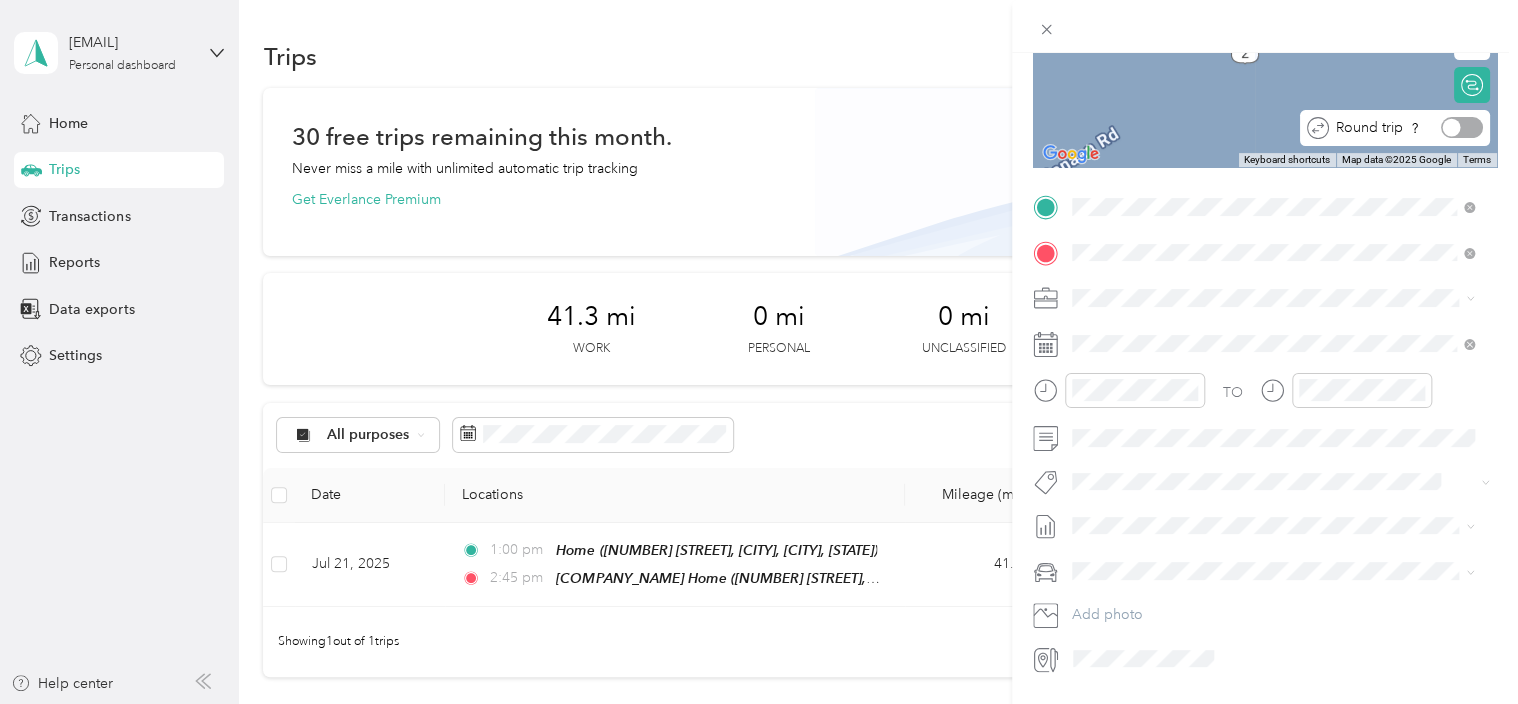 click at bounding box center (1462, 127) 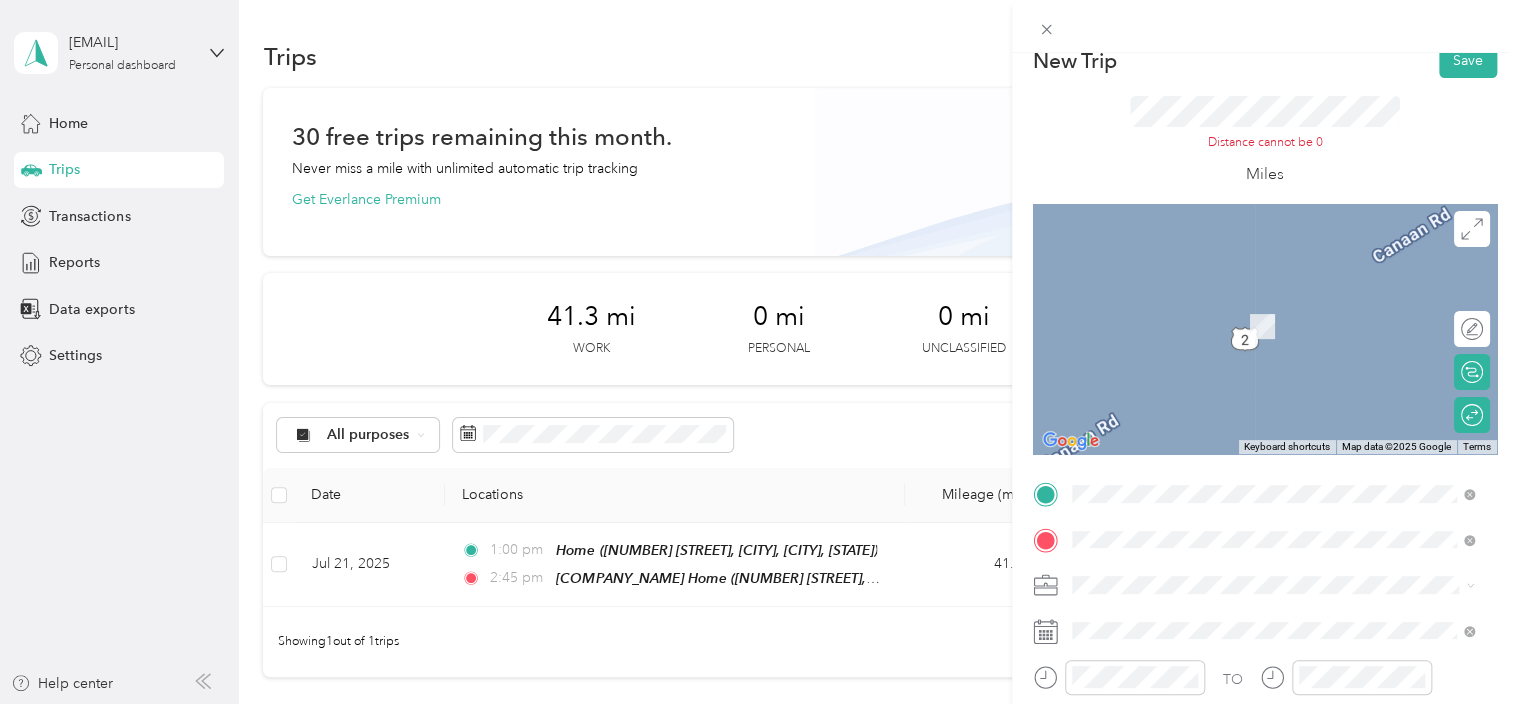 scroll, scrollTop: 0, scrollLeft: 0, axis: both 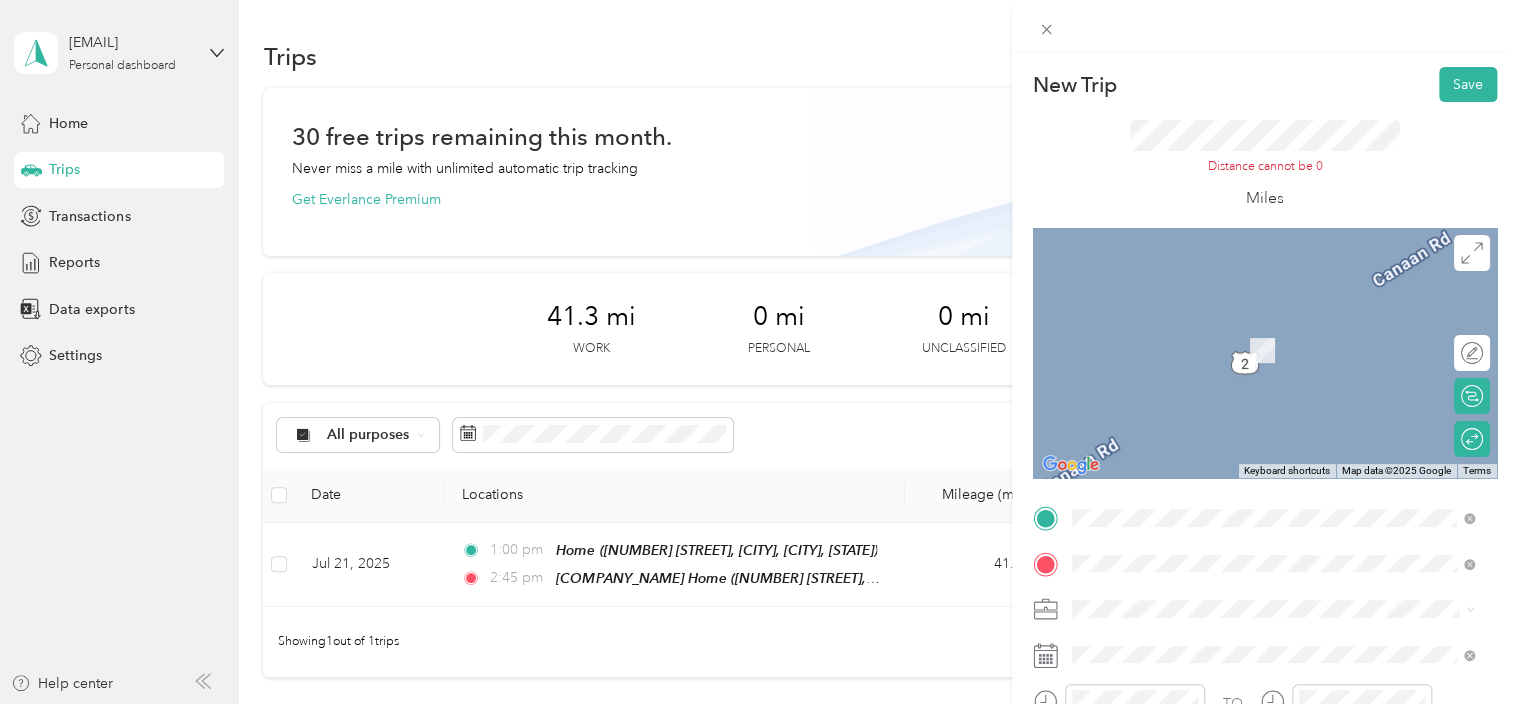 click on "[NUMBER] [STREET], [CITY], [POSTAL_CODE], [CITY], [STATE], [COUNTRY]" at bounding box center [1255, 379] 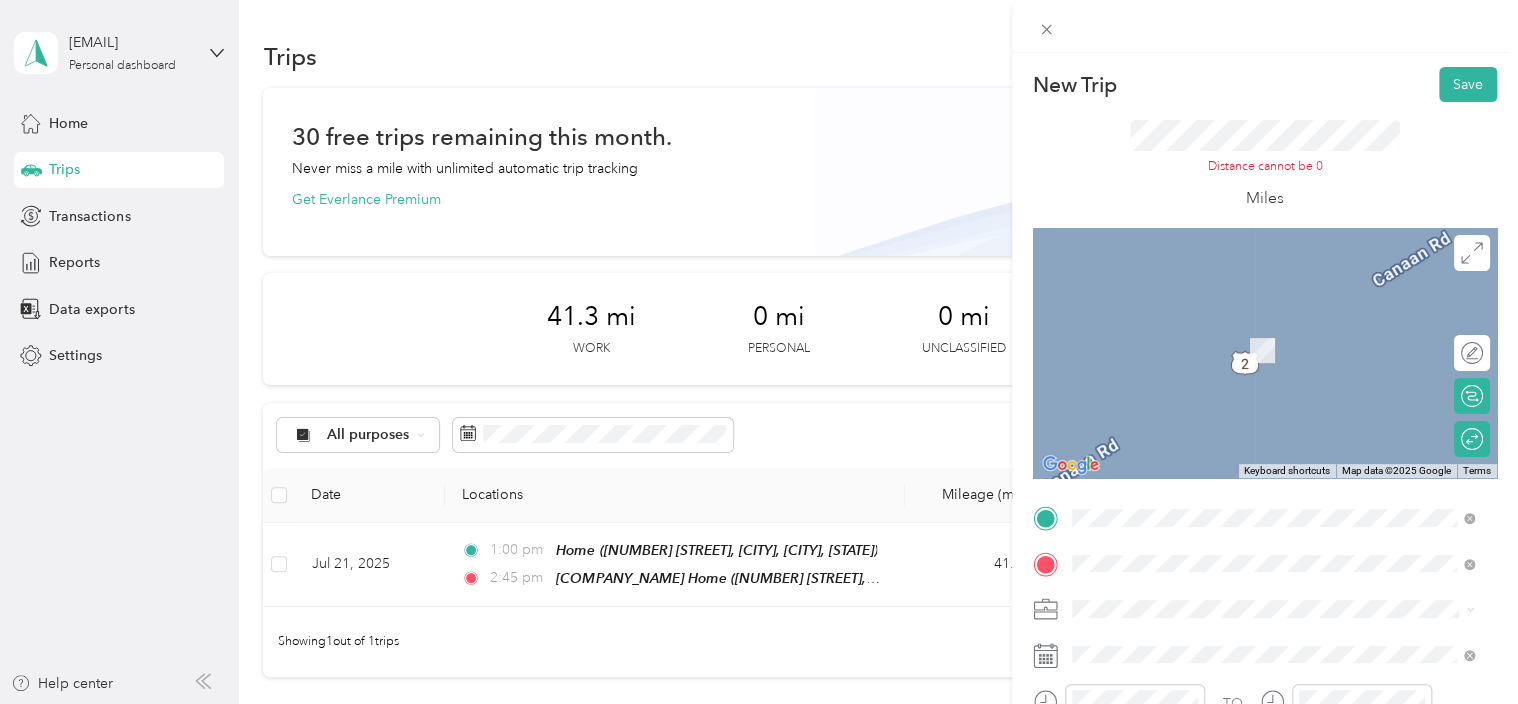 click on "[NUMBER] [STREET], [CITY], [POSTAL_CODE], [CITY], [STATE], [COUNTRY]" at bounding box center [1255, 514] 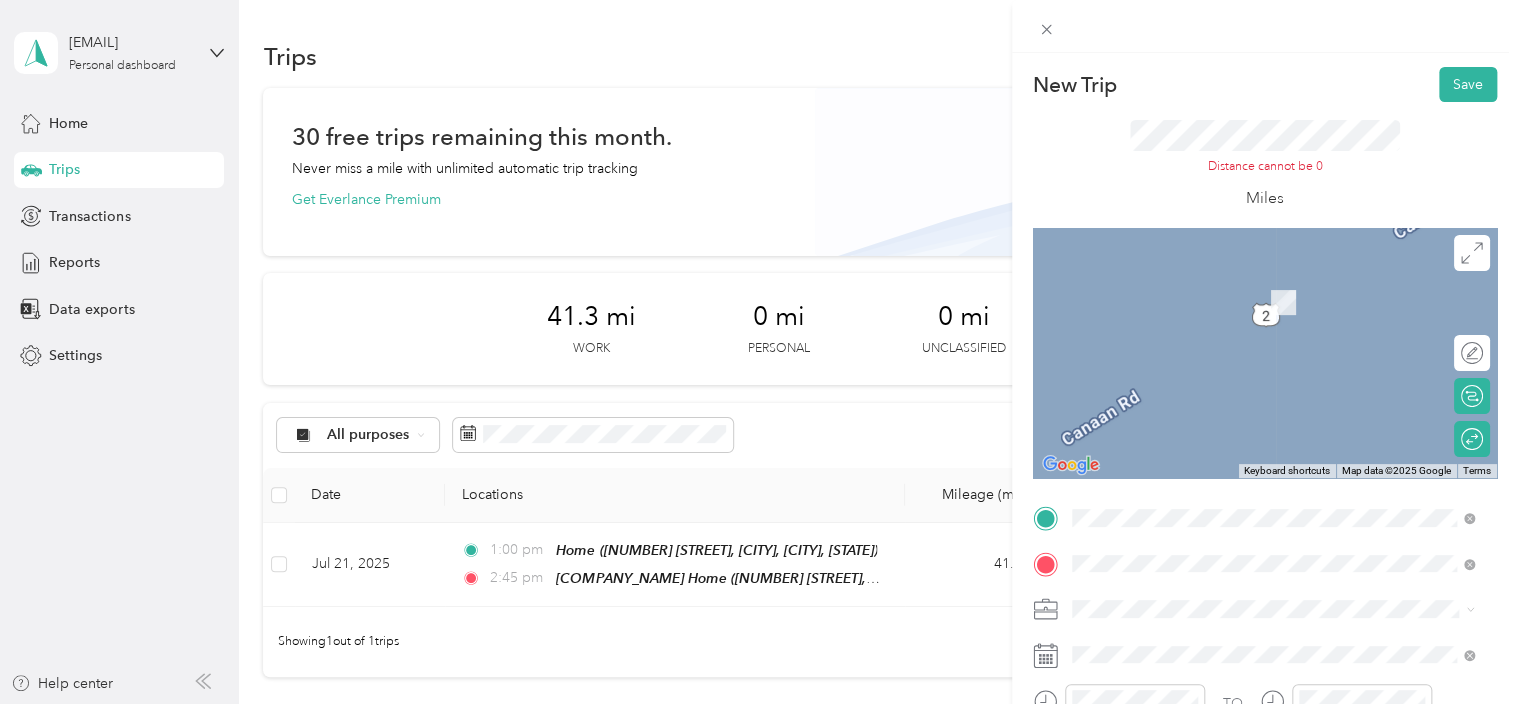 drag, startPoint x: 1258, startPoint y: 358, endPoint x: 1287, endPoint y: 303, distance: 62.177166 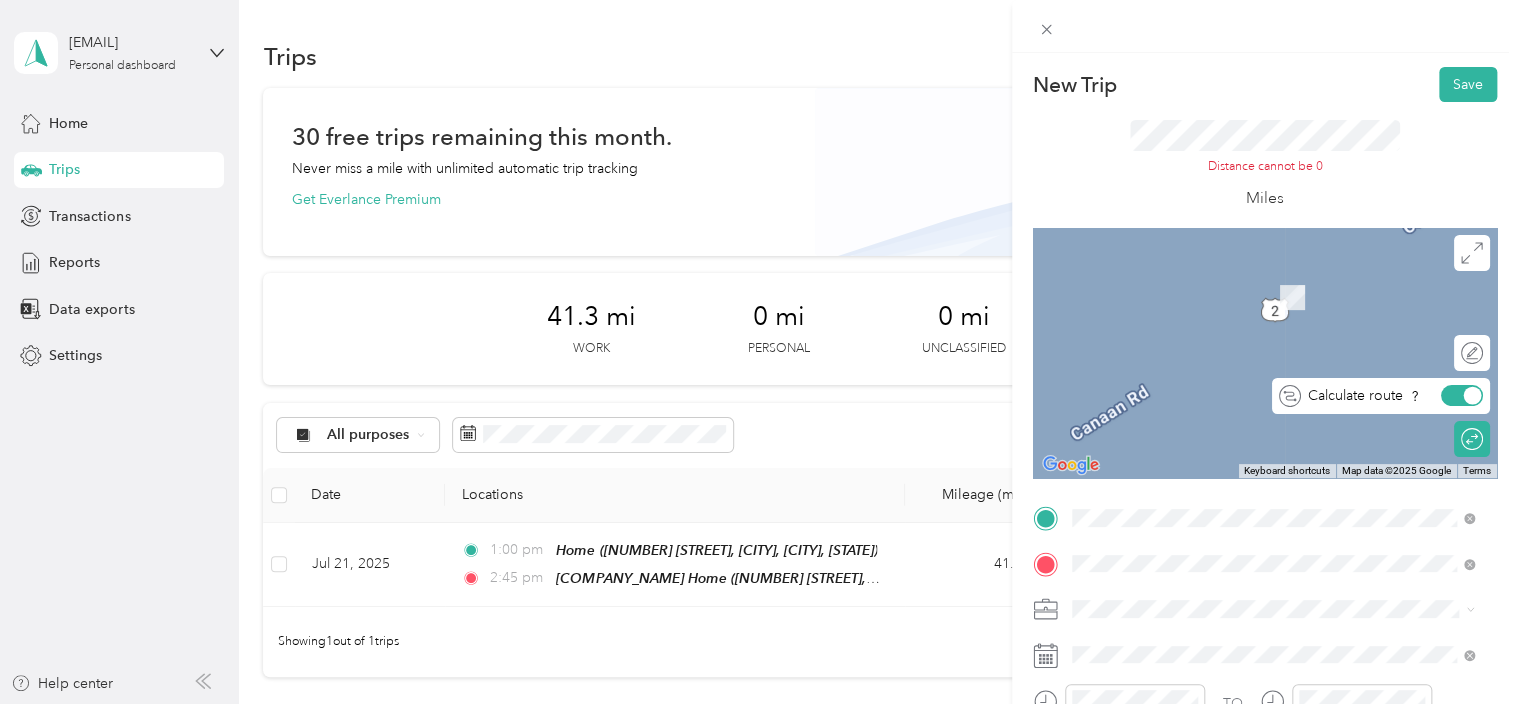 click at bounding box center (1462, 395) 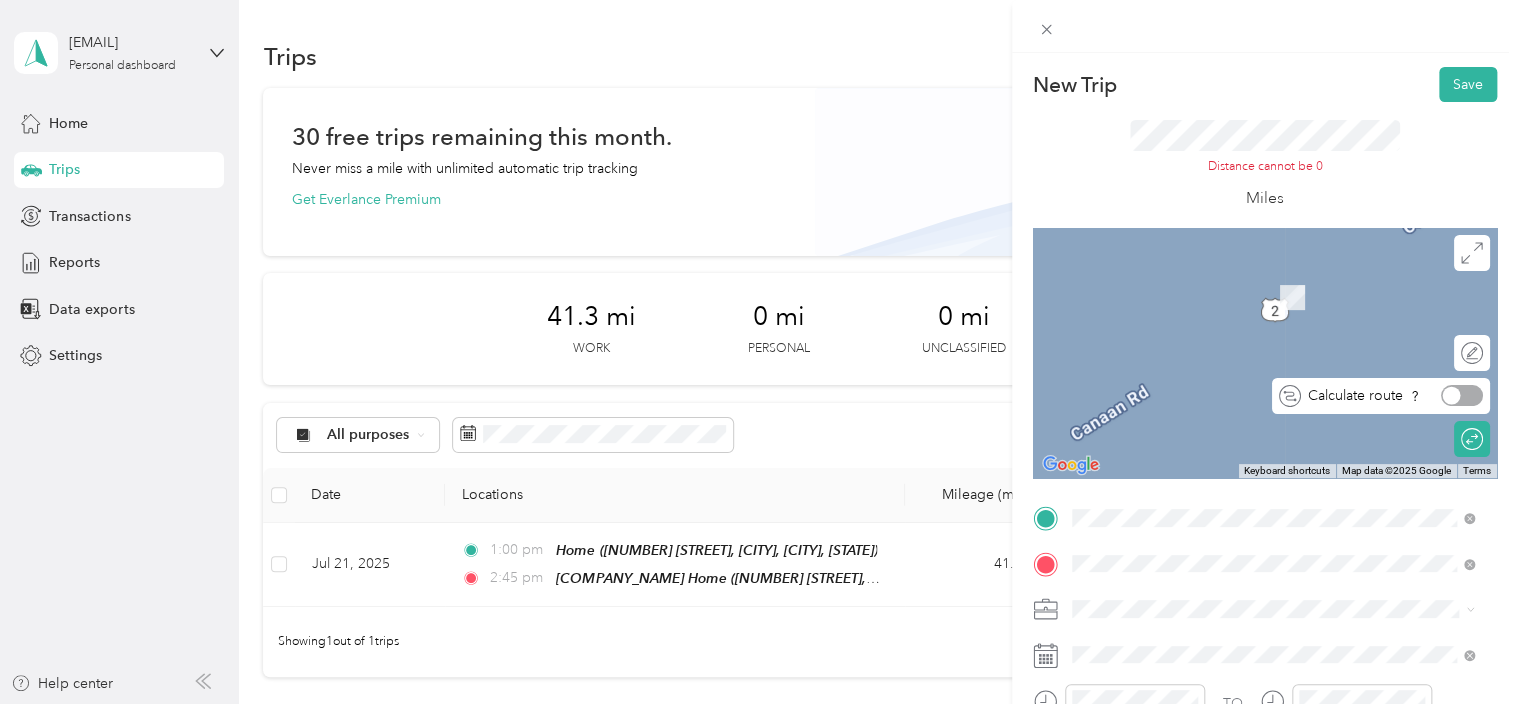 click at bounding box center [1462, 395] 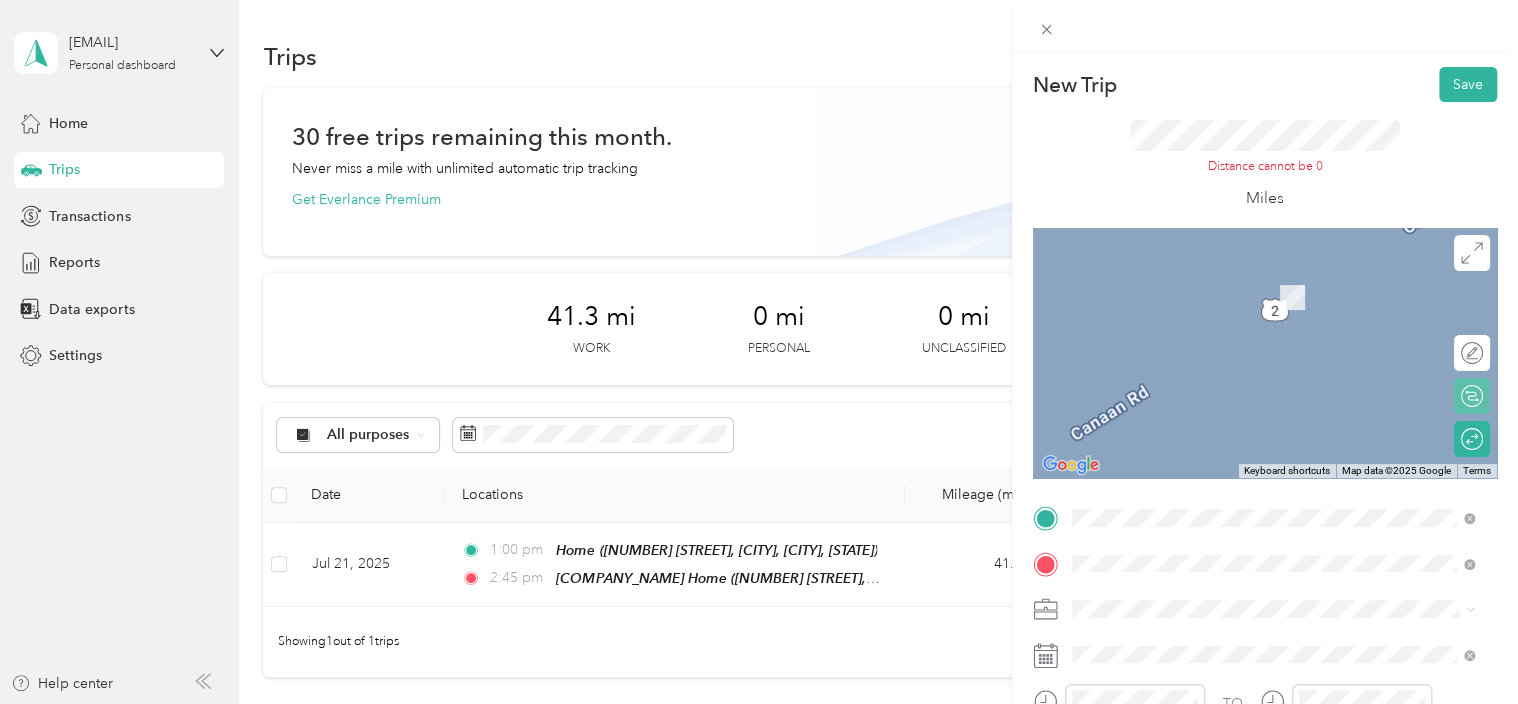 click at bounding box center (1265, 353) 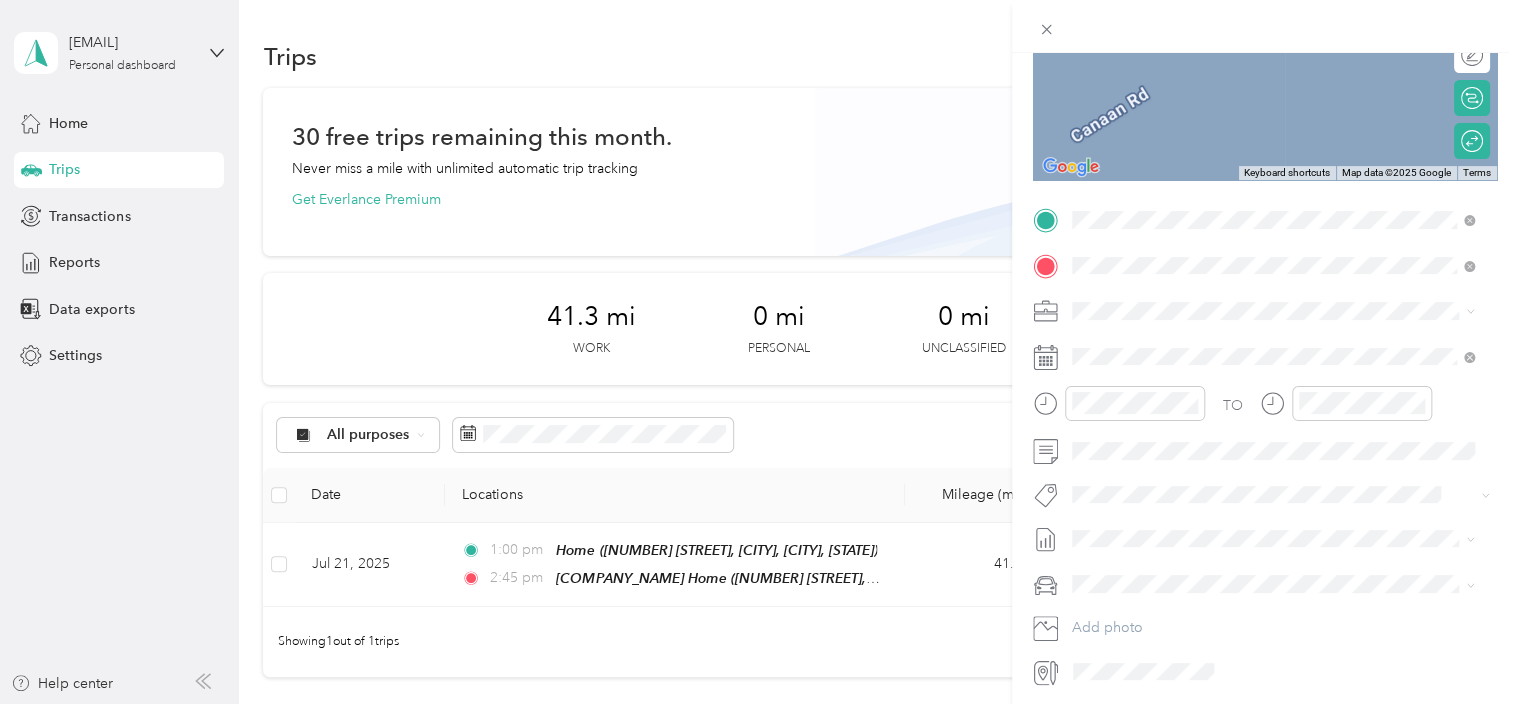 scroll, scrollTop: 355, scrollLeft: 0, axis: vertical 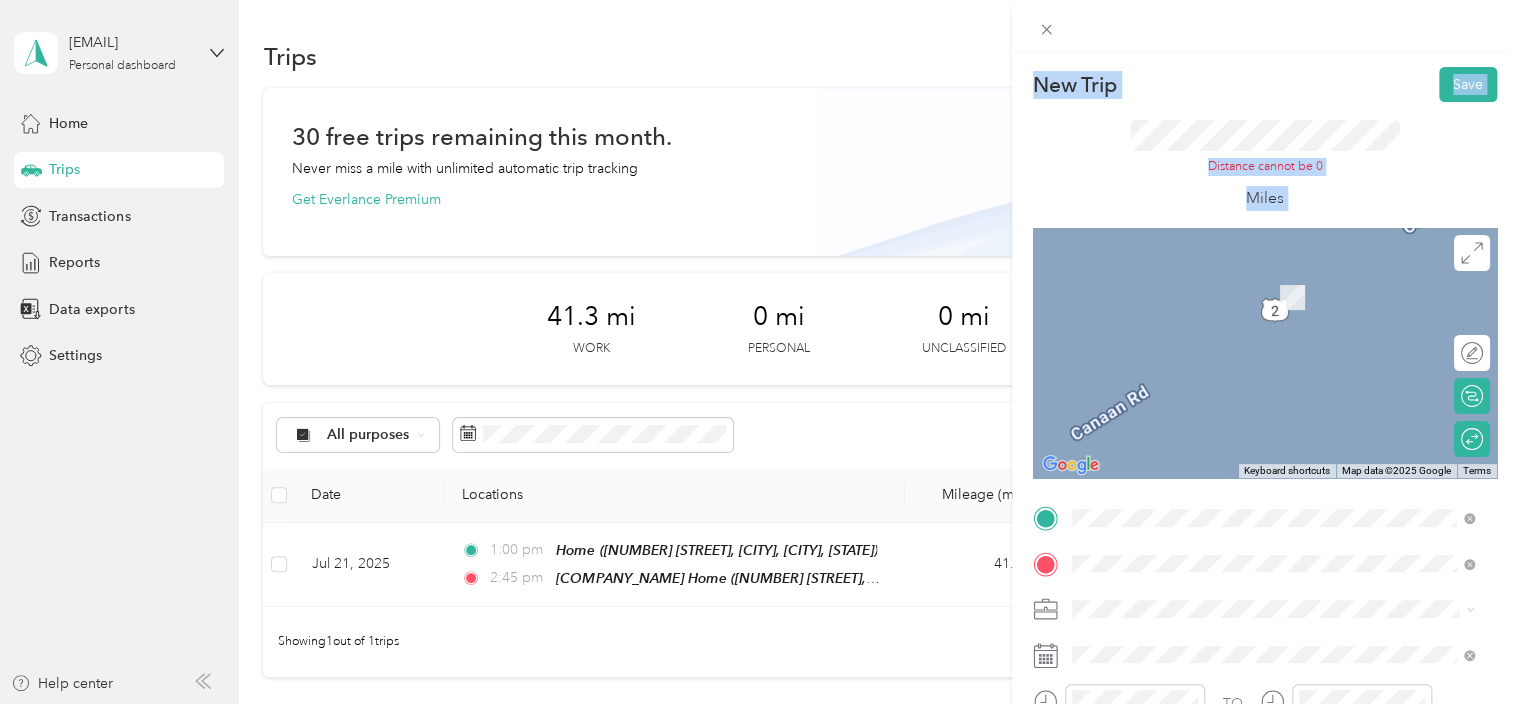 click on "New Trip Save This trip cannot be edited because it is either under review, approved, or paid. Contact your Team Manager to edit it. Distance cannot be 0 Miles To navigate the map with touch gestures double-tap and hold your finger on the map, then drag the map. ← Move left → Move right ↑ Move up ↓ Move down + Zoom in - Zoom out Home Jump left by 75% End Jump right by 75% Page Up Jump up by 75% Page Down Jump down by 75% Keyboard shortcuts Map Data Map data ©2025 Google Map data ©2025 Google 2 m  Click to toggle between metric and imperial units Terms Report a map error Edit route Calculate route Round trip TO Add photo" at bounding box center (759, 352) 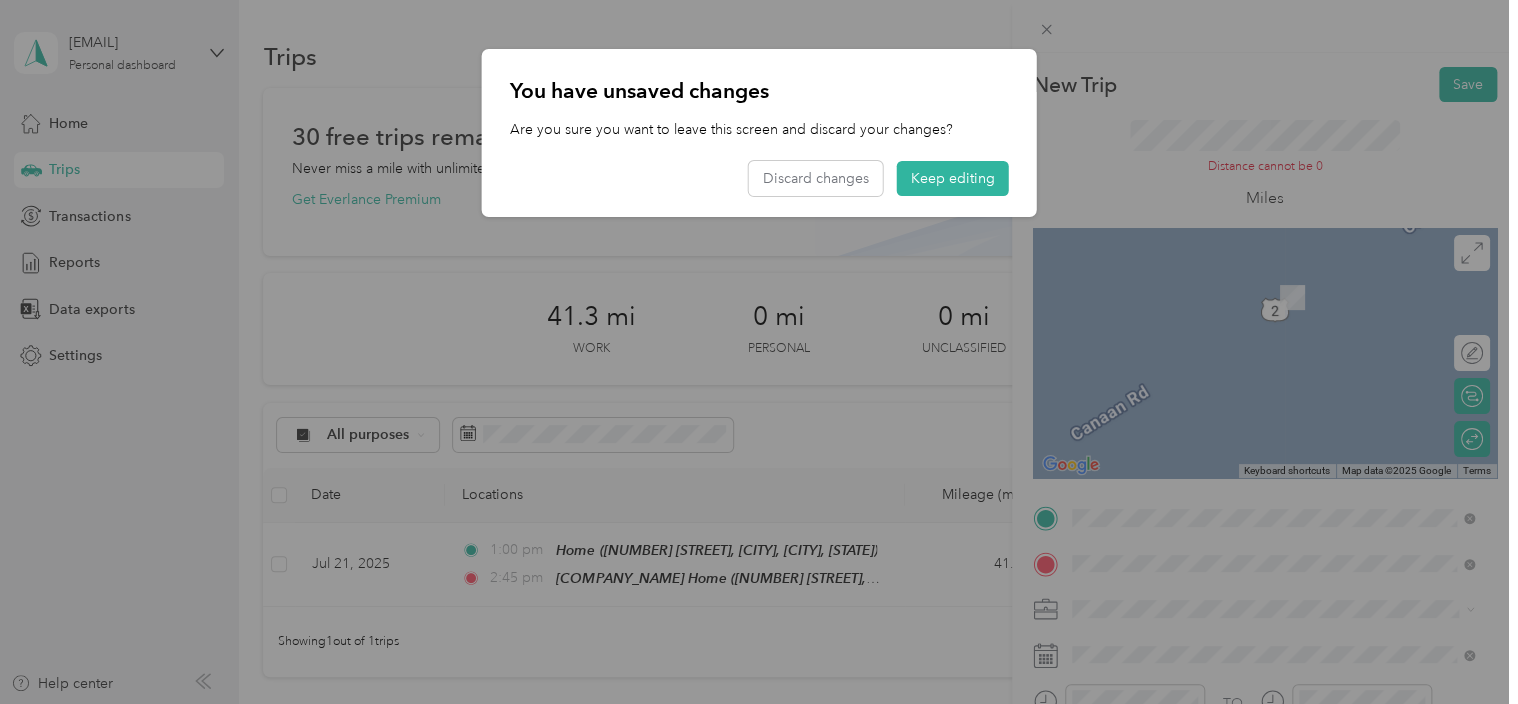 click at bounding box center [759, 352] 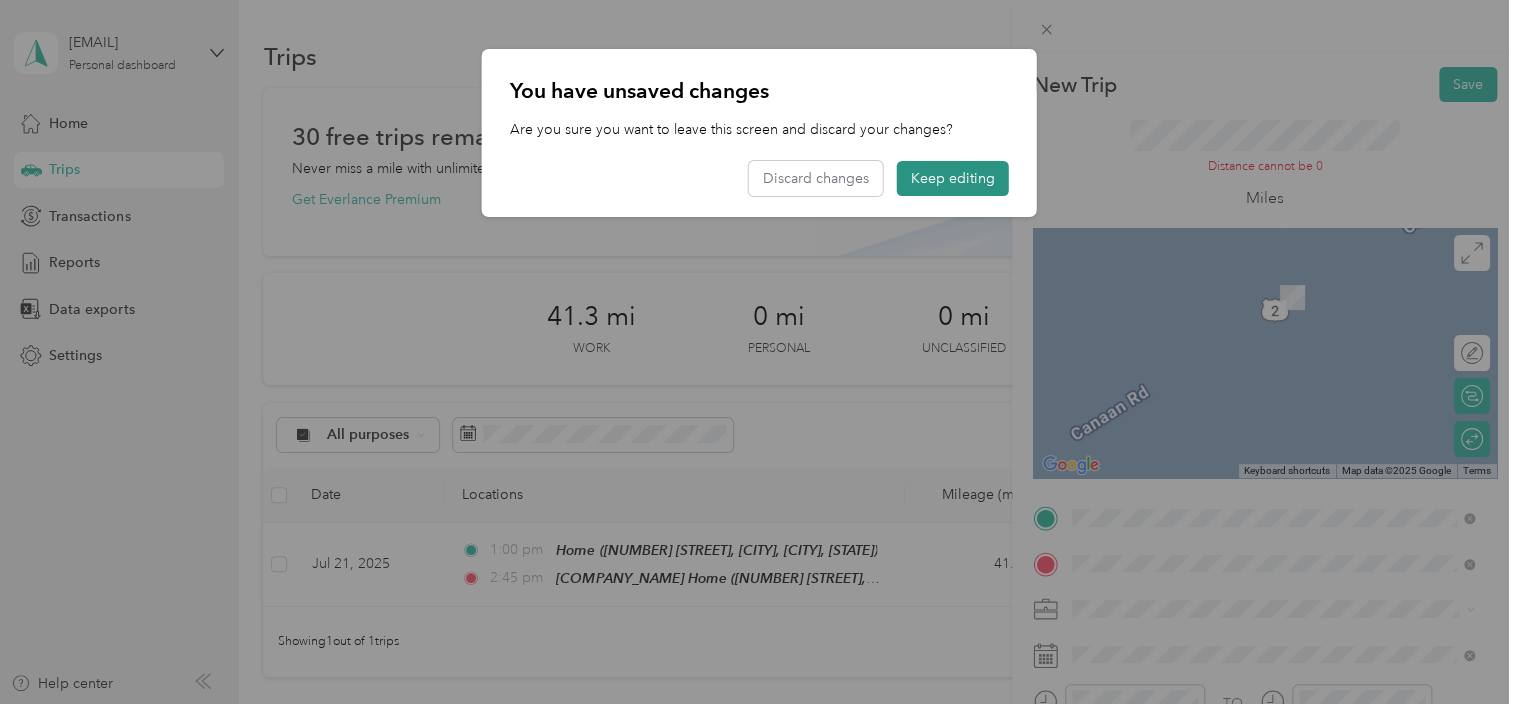 click on "Keep editing" at bounding box center (953, 178) 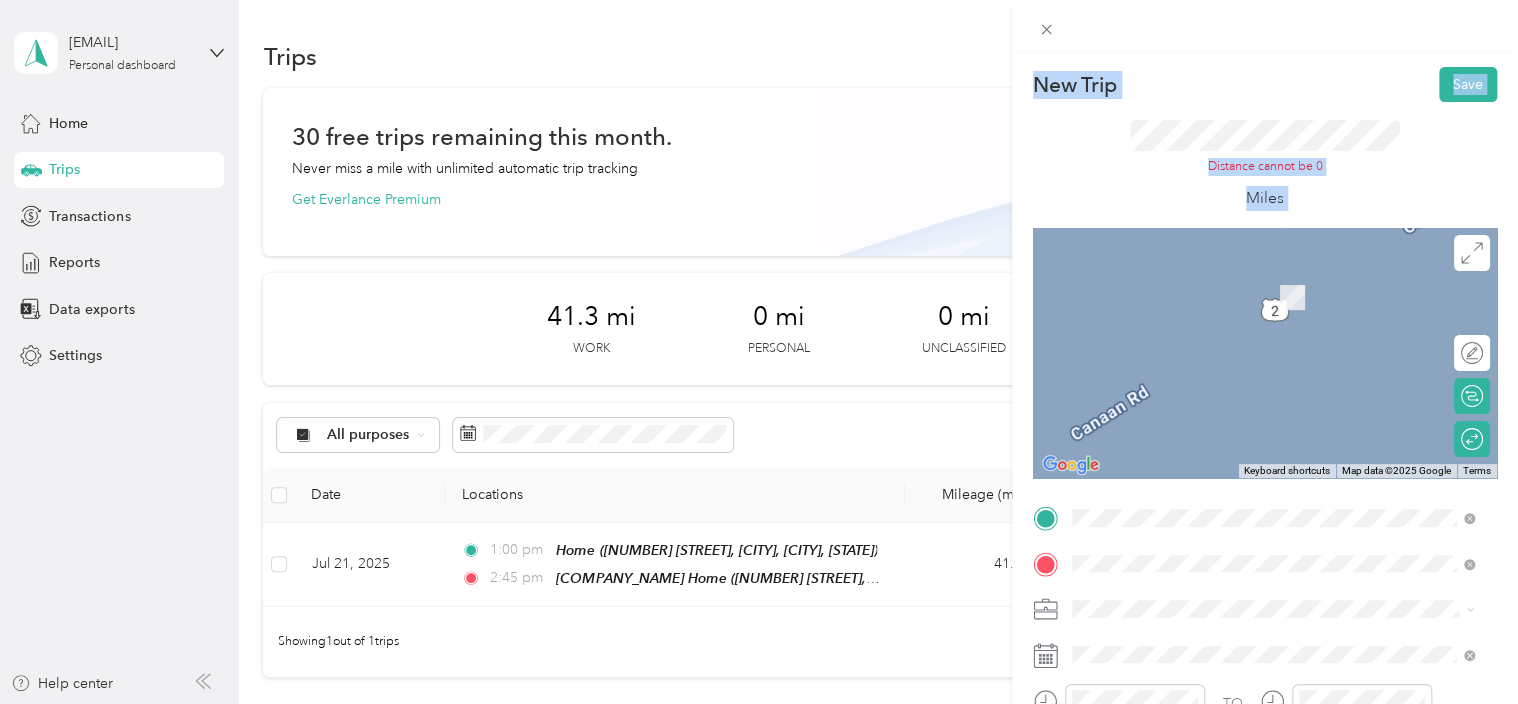 drag, startPoint x: 1152, startPoint y: 19, endPoint x: 1407, endPoint y: 371, distance: 434.65964 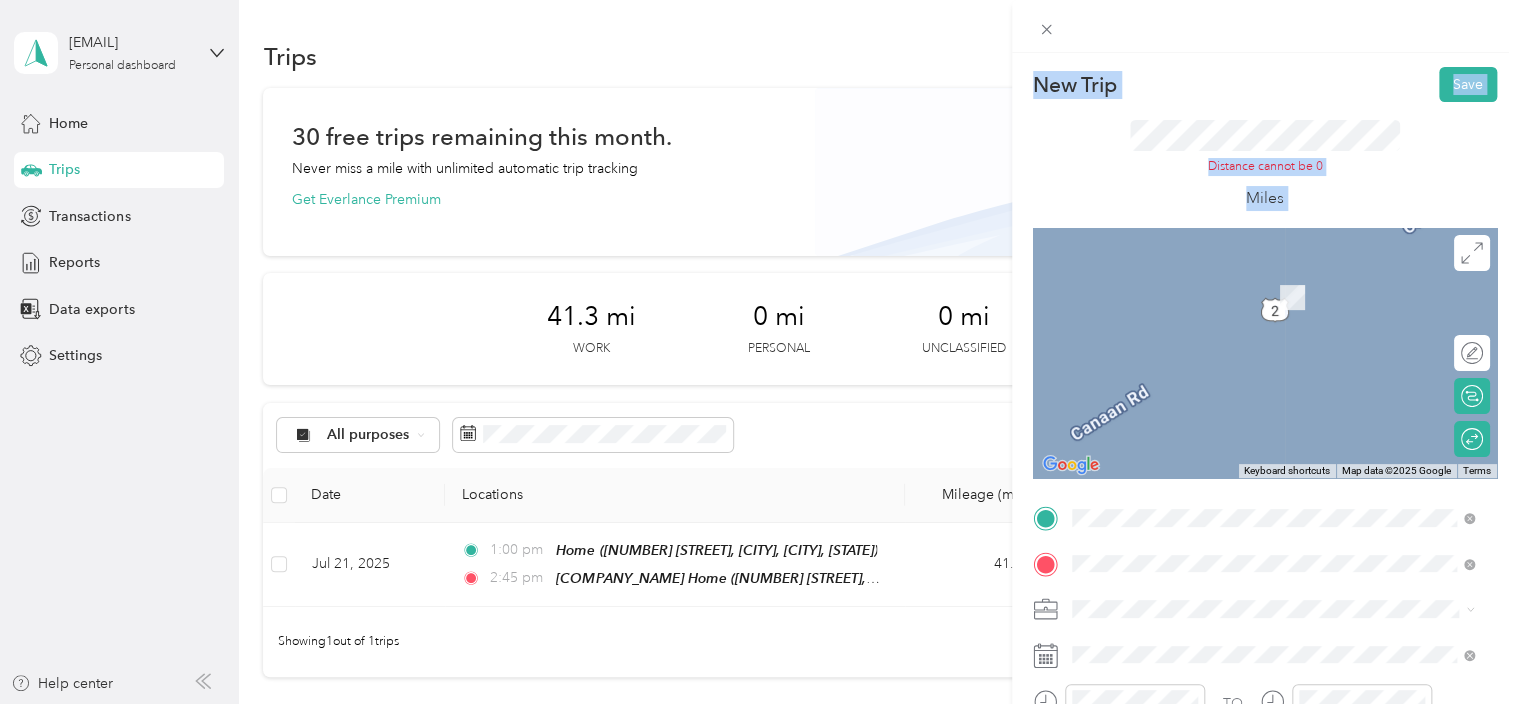 click on "New Trip Save This trip cannot be edited because it is either under review, approved, or paid. Contact your Team Manager to edit it. Distance cannot be 0 Miles To navigate the map with touch gestures double-tap and hold your finger on the map, then drag the map. ← Move left → Move right ↑ Move up ↓ Move down + Zoom in - Zoom out Home Jump left by 75% End Jump right by 75% Page Up Jump up by 75% Page Down Jump down by 75% Keyboard shortcuts Map Data Map data ©2025 Google Map data ©2025 Google 2 m  Click to toggle between metric and imperial units Terms Report a map error Edit route Calculate route Round trip TO Add photo" at bounding box center (759, 352) 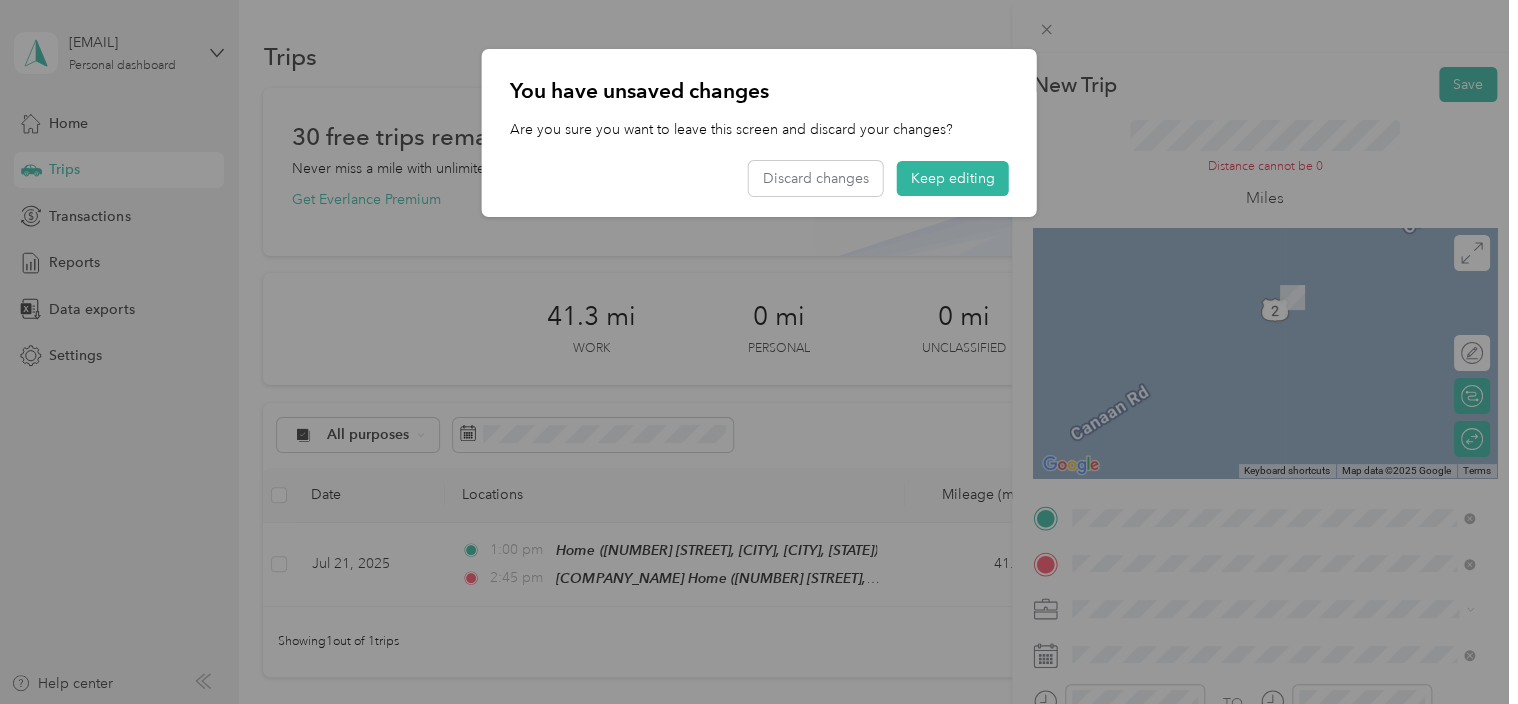 click on "You have unsaved changes Are you sure you want to leave this screen and discard your changes? Discard changes Keep editing" at bounding box center (1036, 136) 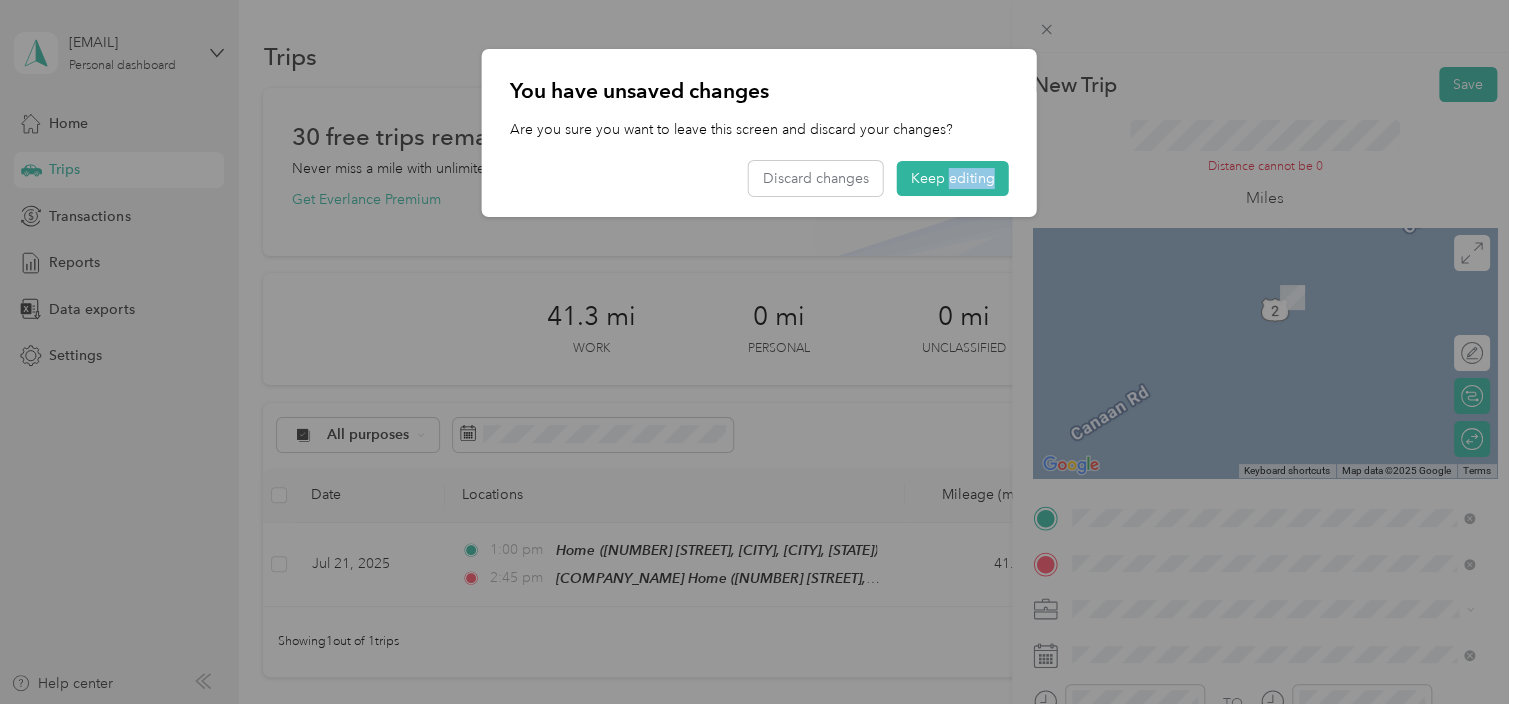 click on "You have unsaved changes Are you sure you want to leave this screen and discard your changes? Discard changes Keep editing" at bounding box center [1036, 136] 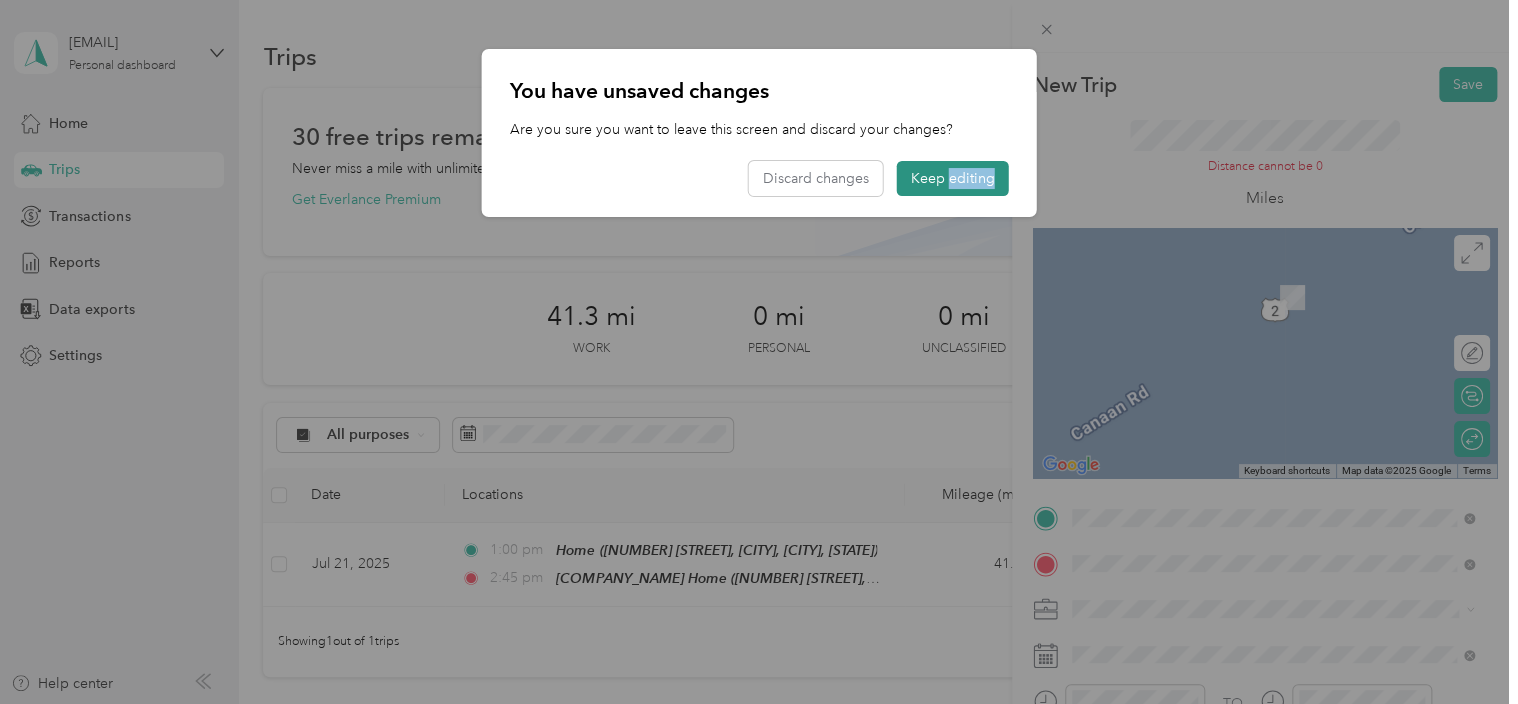 click on "Keep editing" at bounding box center [953, 178] 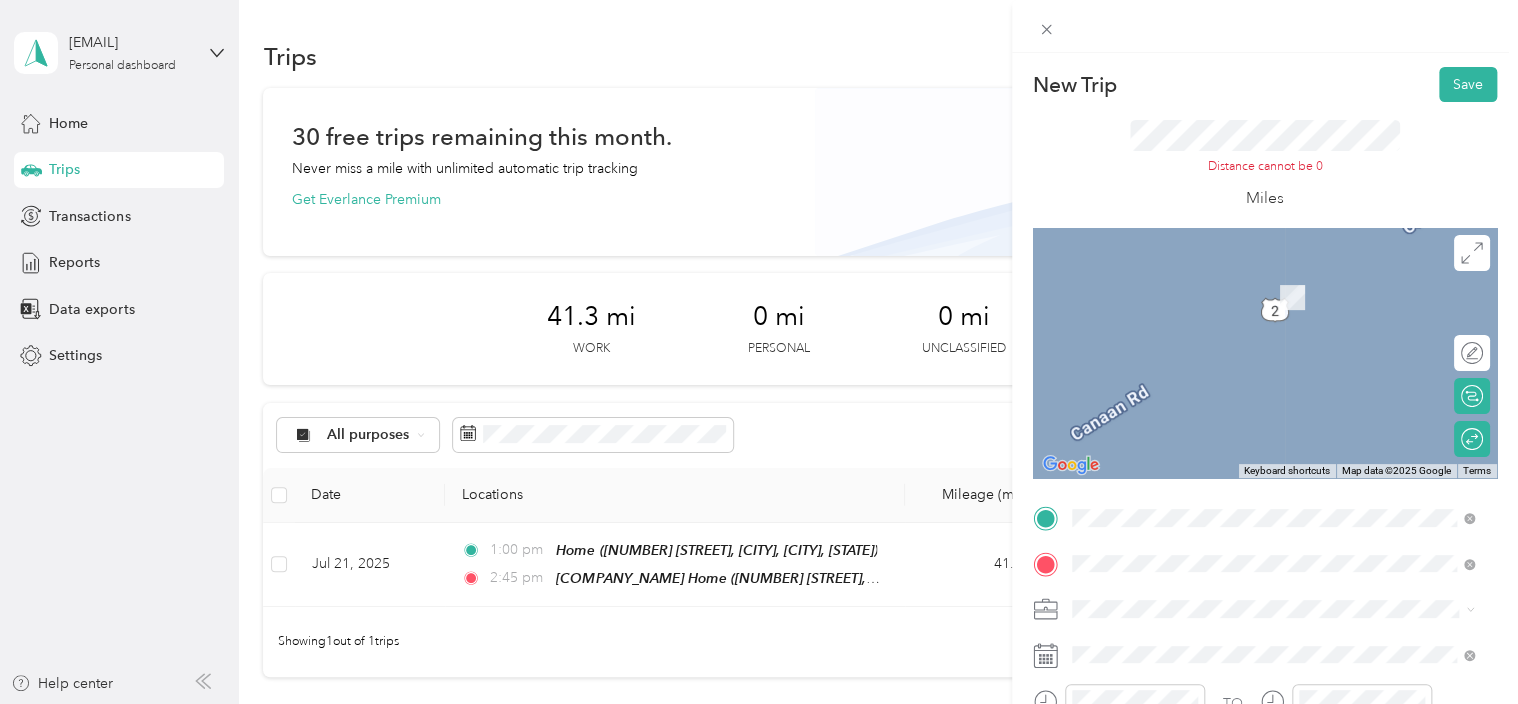 click on "Distance cannot be 0 Miles" at bounding box center [1265, 165] 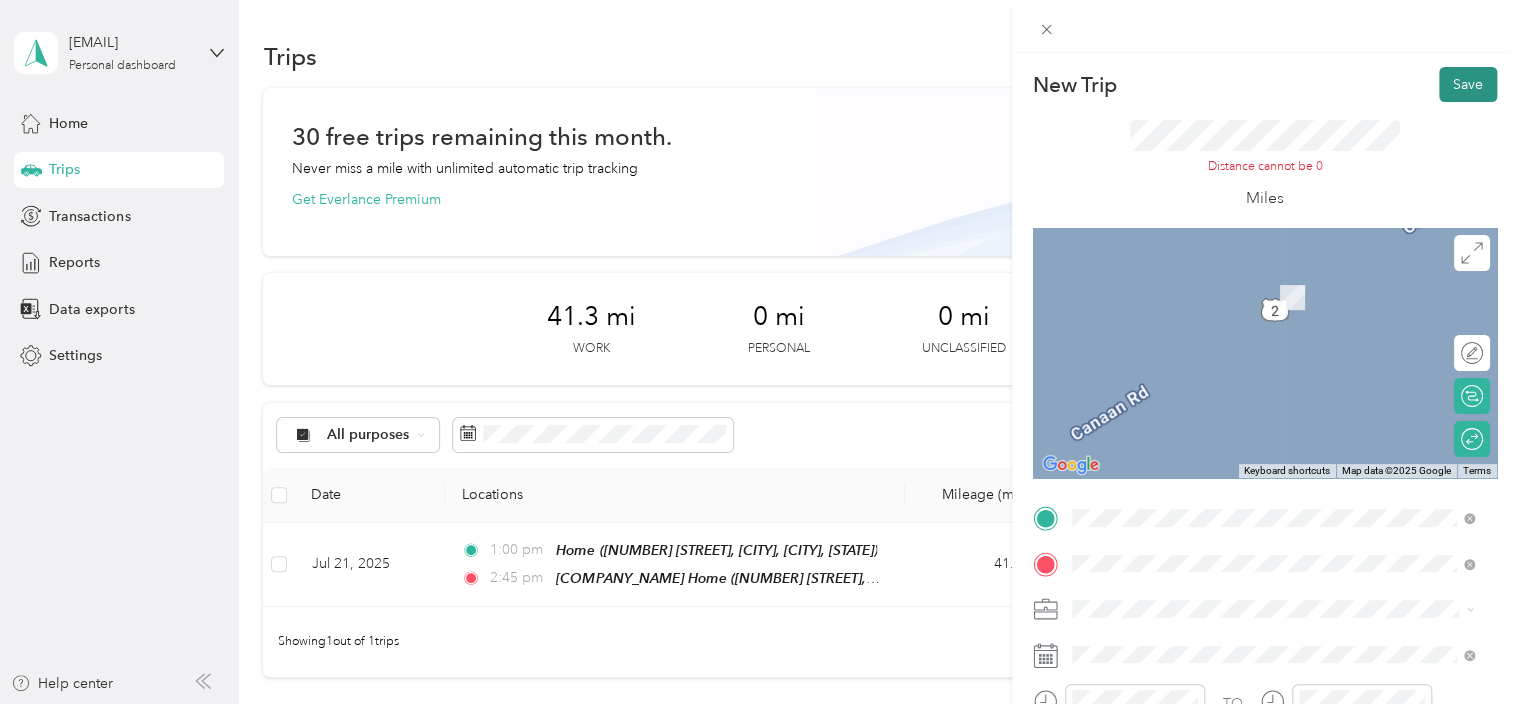 click on "Save" at bounding box center (1468, 84) 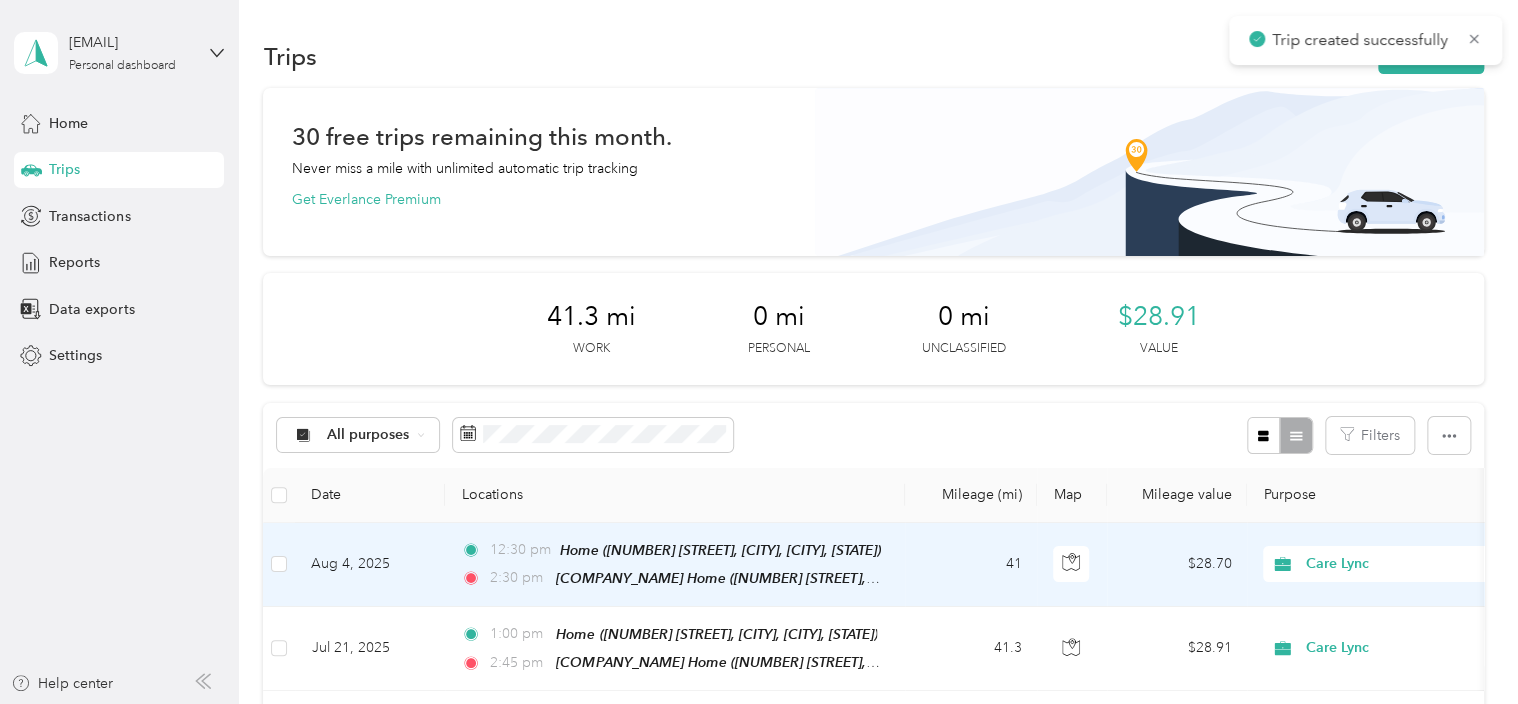 click on "41" at bounding box center [971, 565] 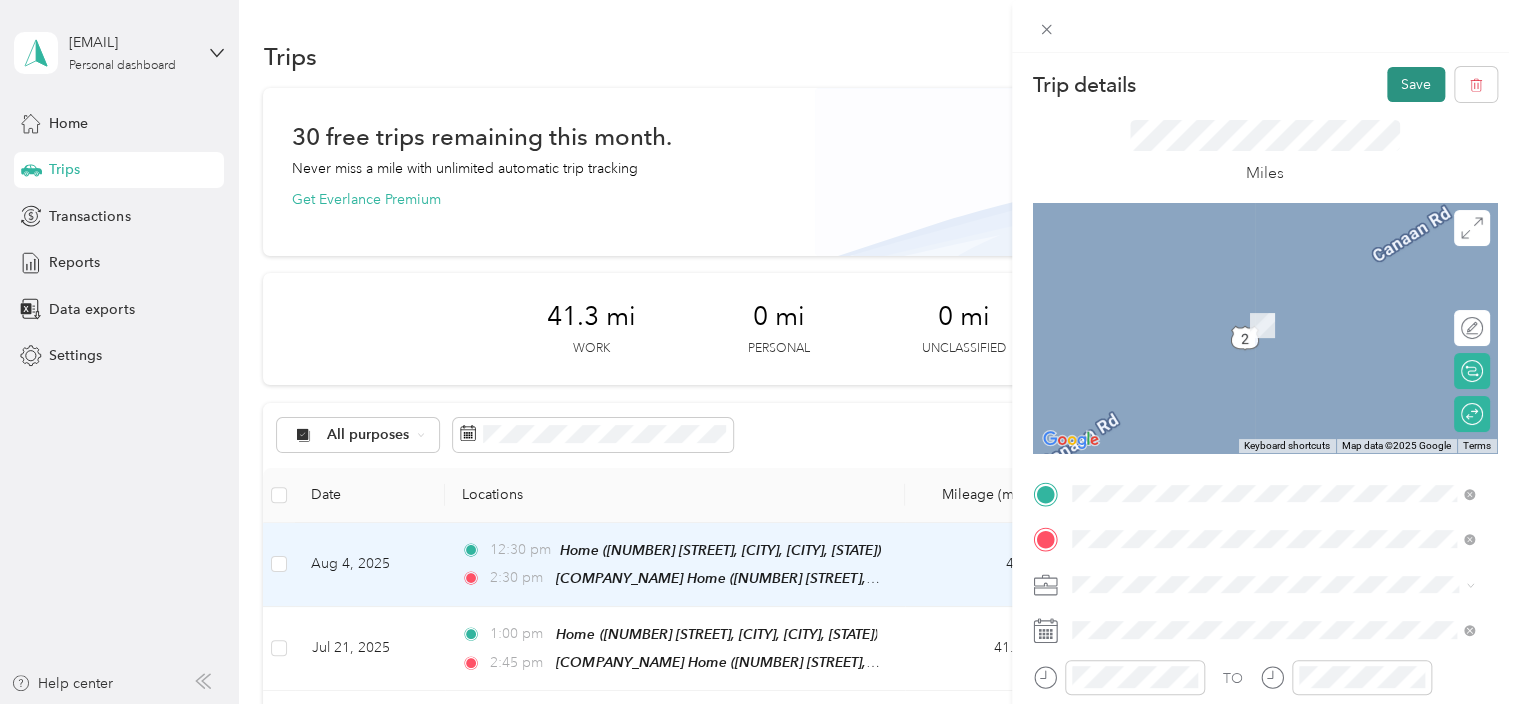 click on "Save" at bounding box center (1416, 84) 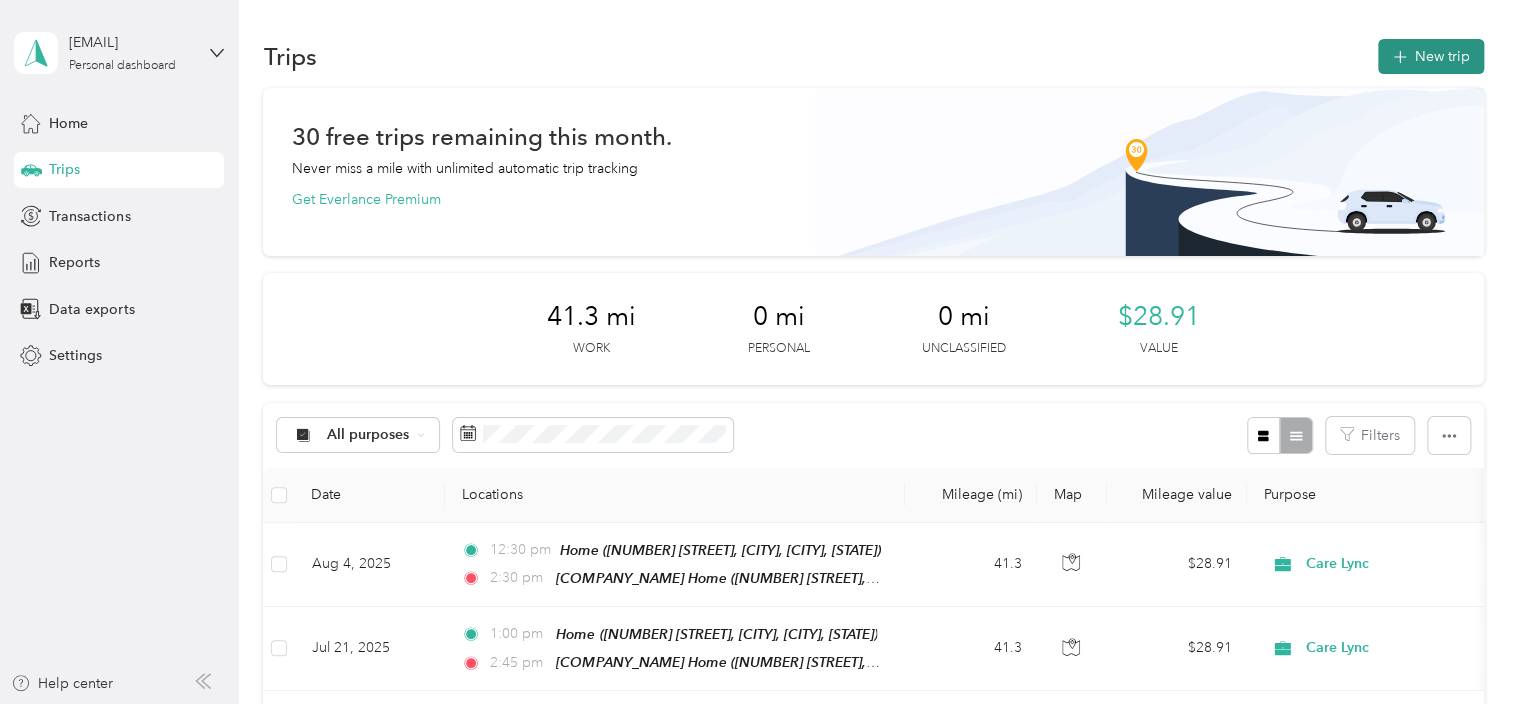 click on "New trip" at bounding box center [1431, 56] 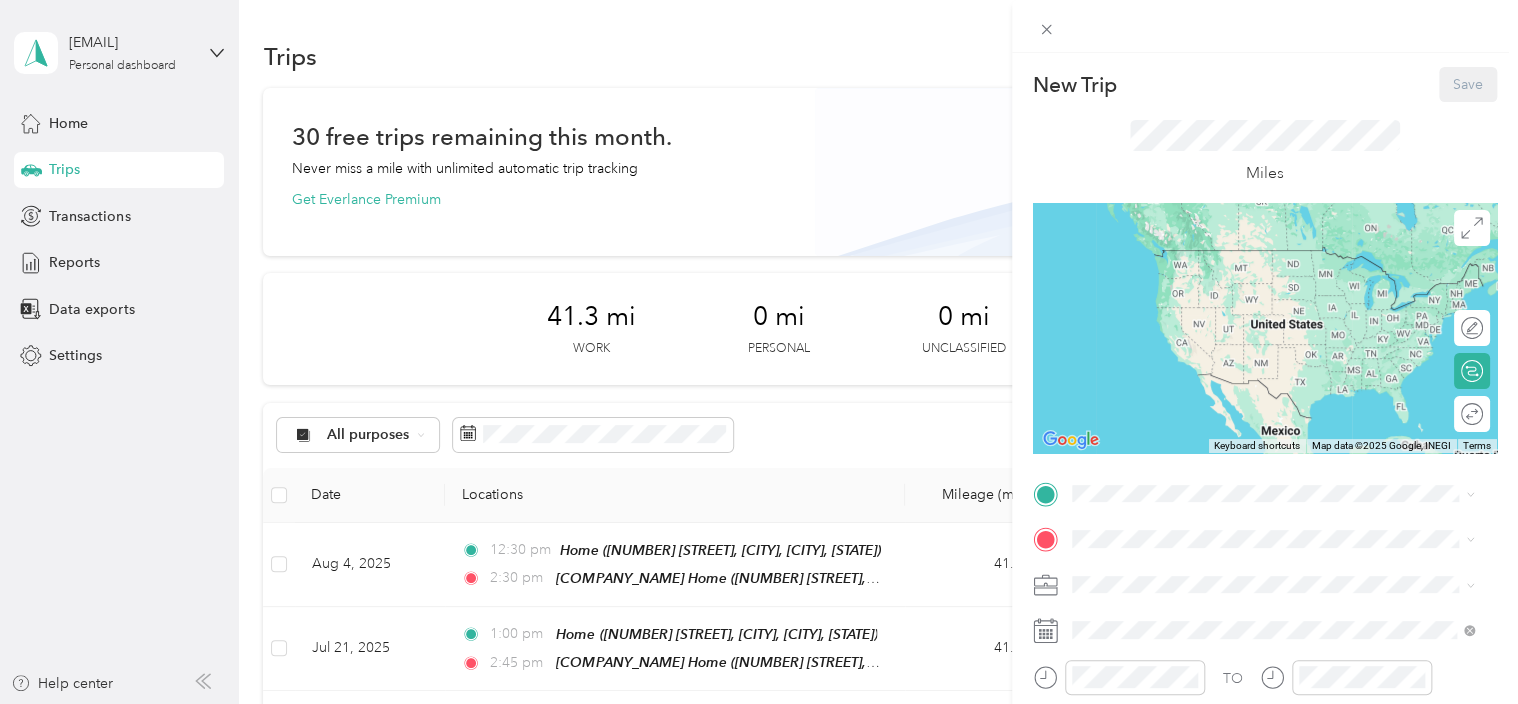 click on "[NUMBER] [STREET], [CITY], [POSTAL_CODE], [CITY], [STATE], [COUNTRY]" at bounding box center [1278, 360] 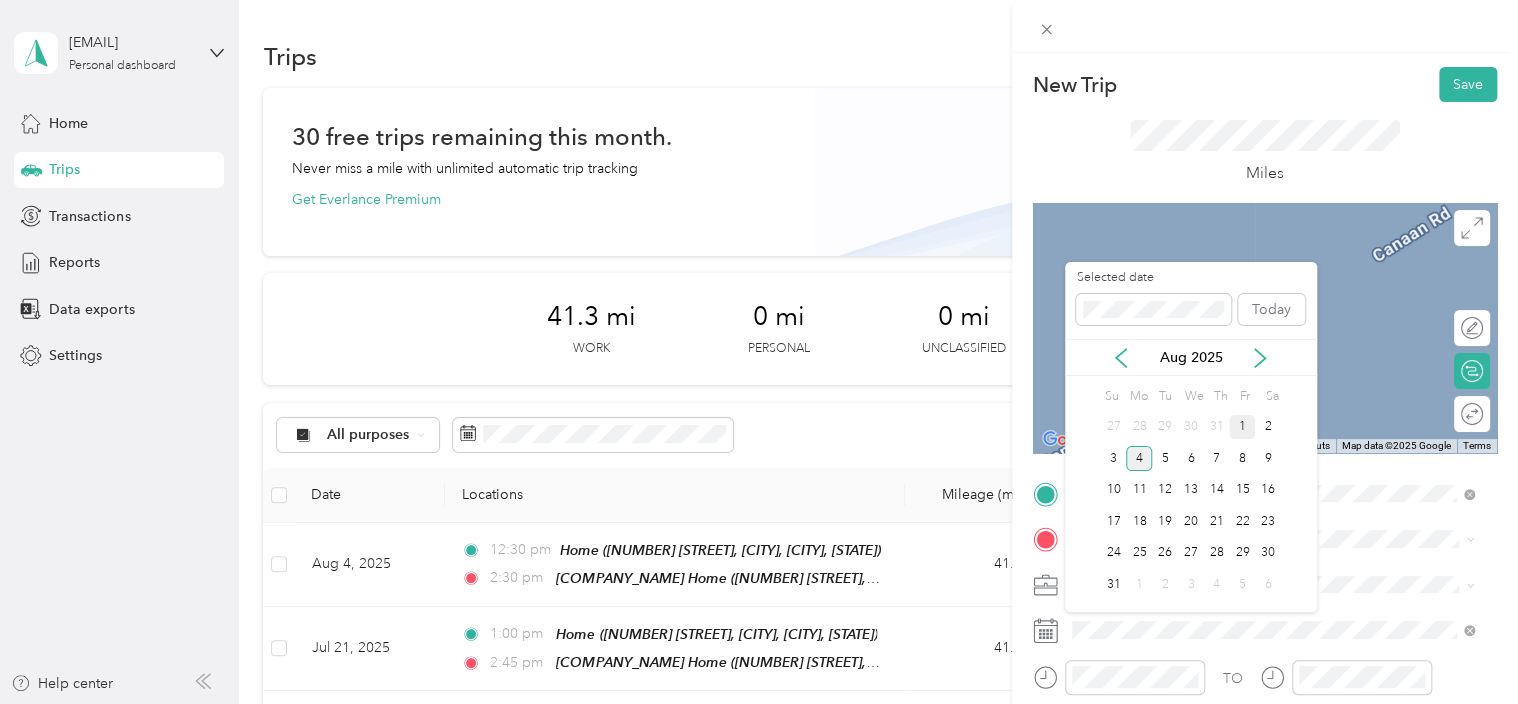 click on "1" at bounding box center [1242, 427] 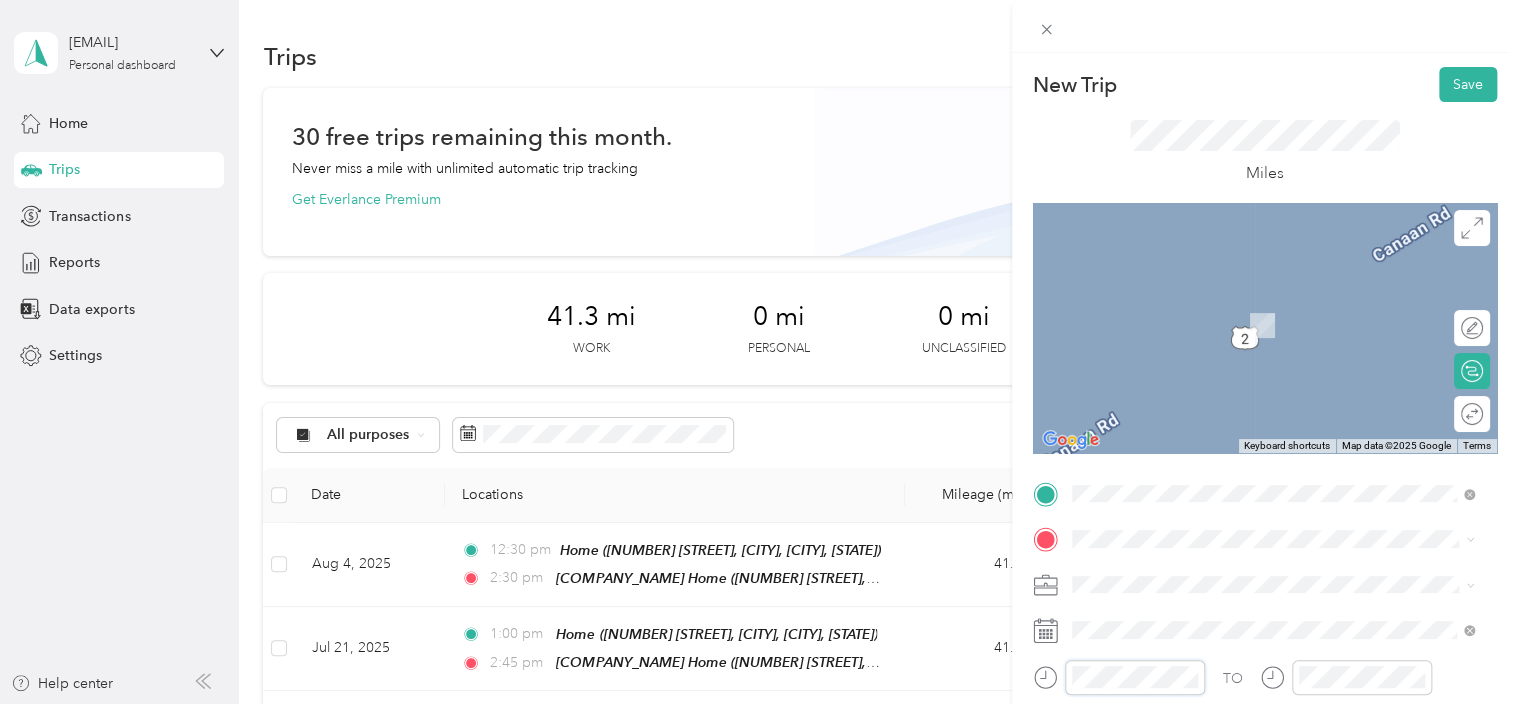 click at bounding box center (1119, 677) 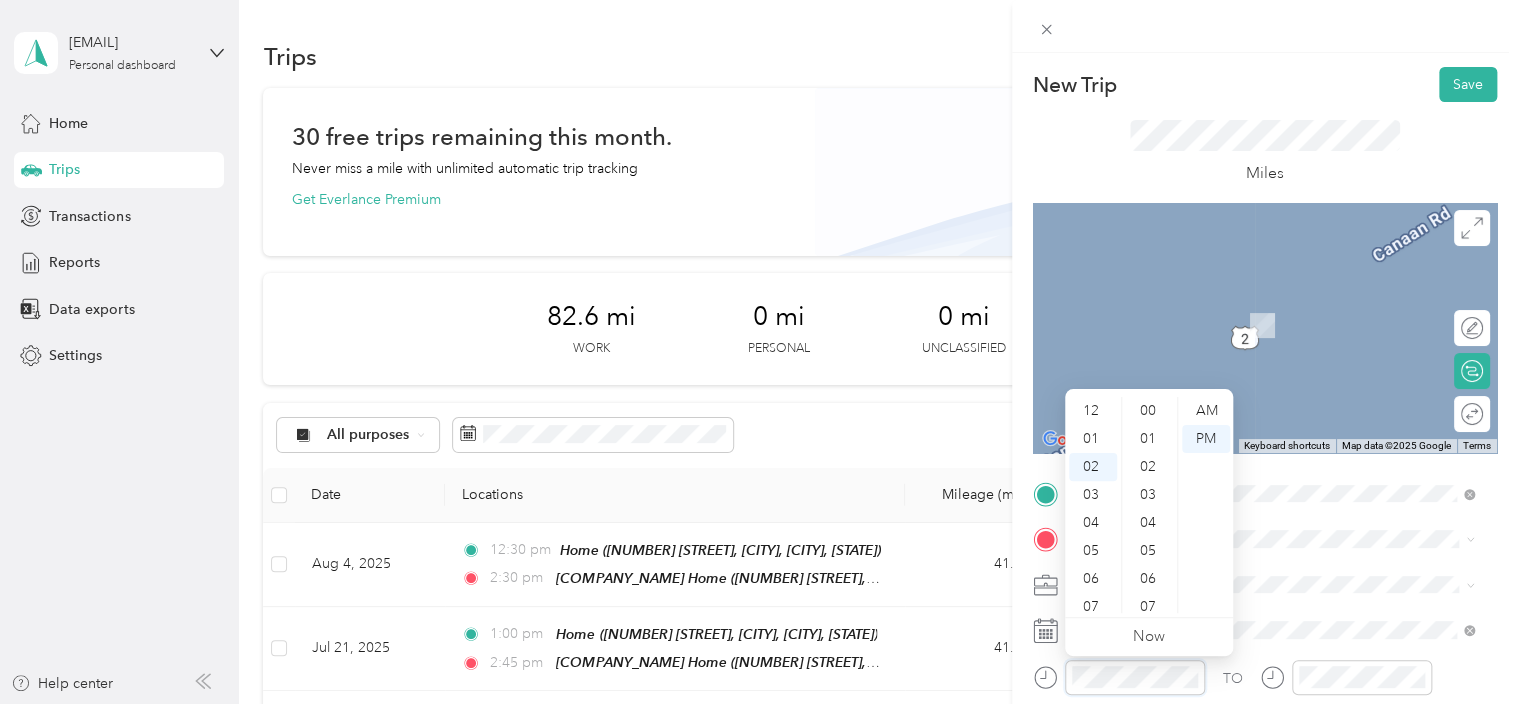 scroll, scrollTop: 56, scrollLeft: 0, axis: vertical 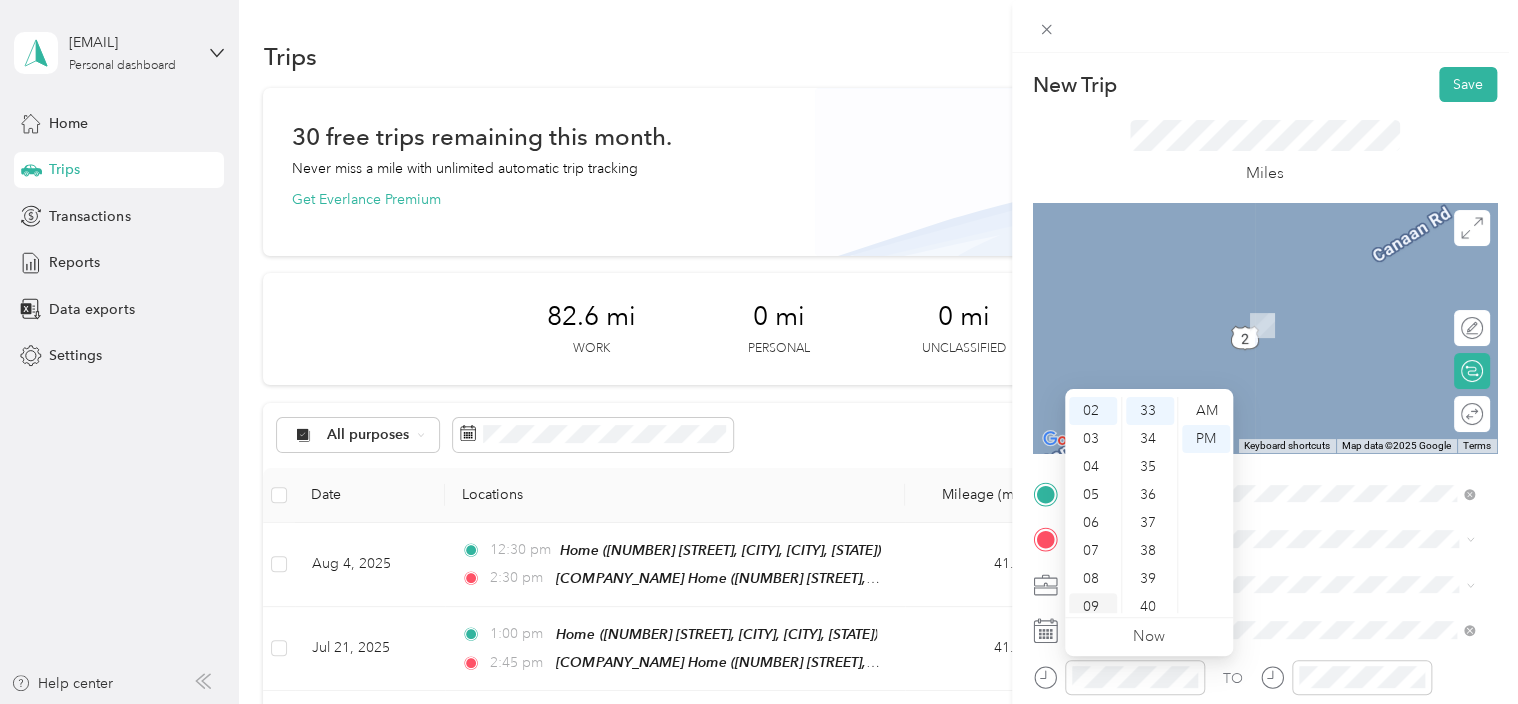 click on "09" at bounding box center (1093, 607) 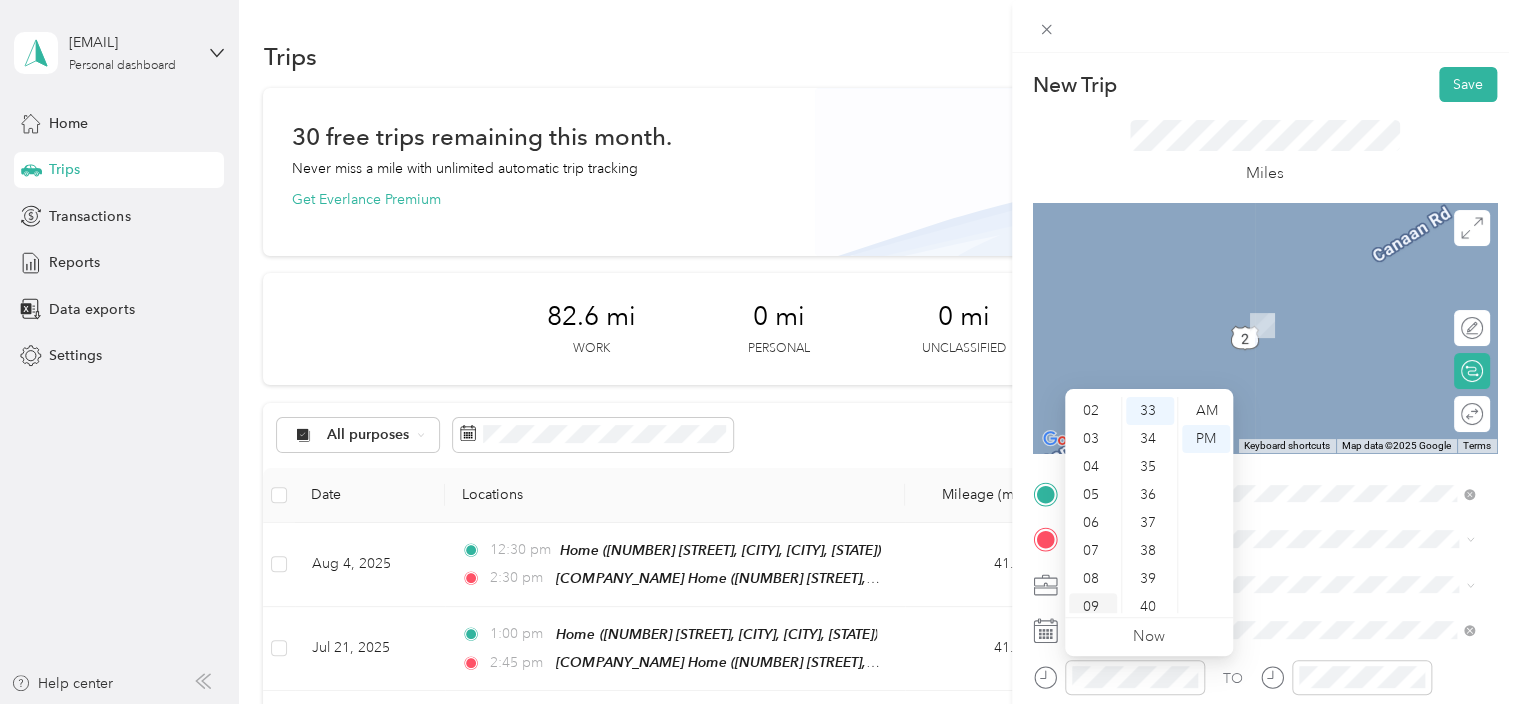scroll, scrollTop: 120, scrollLeft: 0, axis: vertical 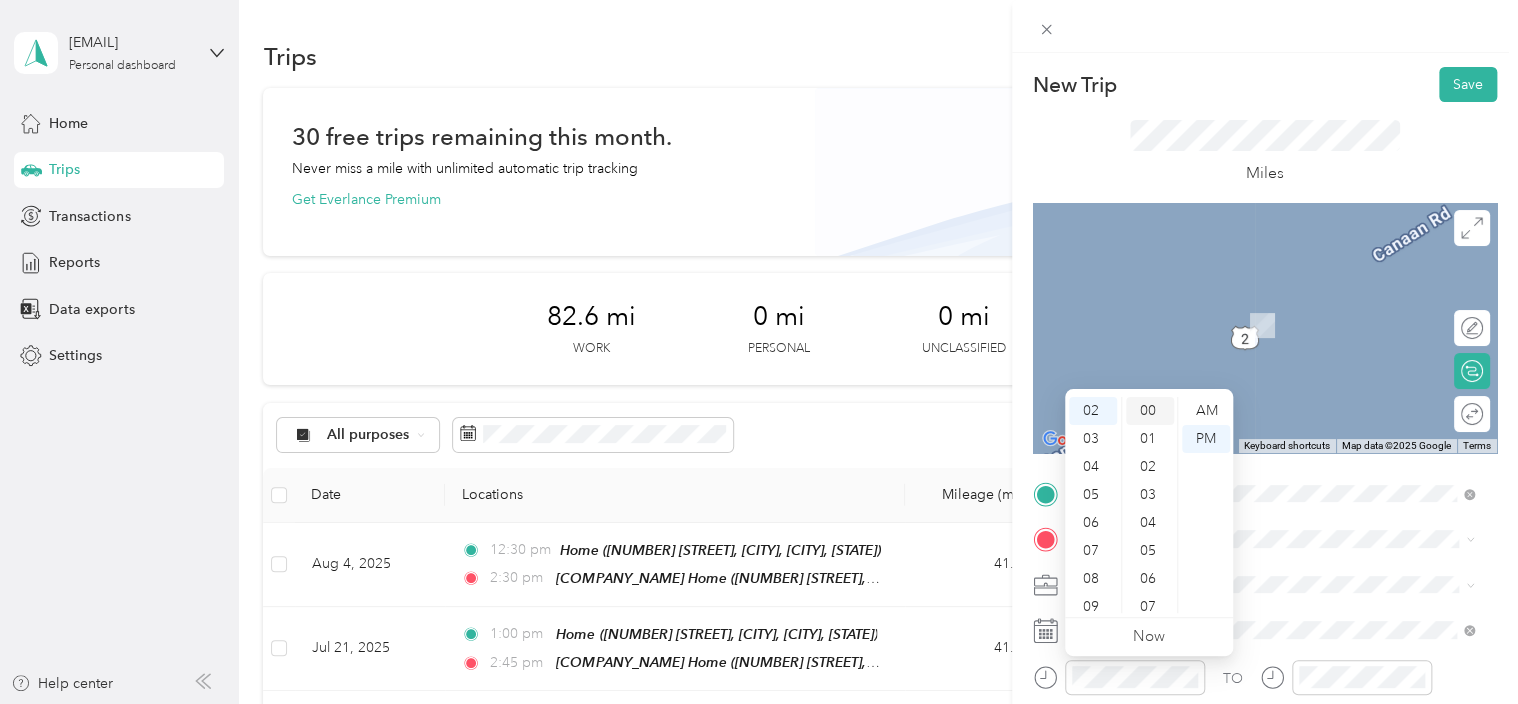 click on "00" at bounding box center (1150, 411) 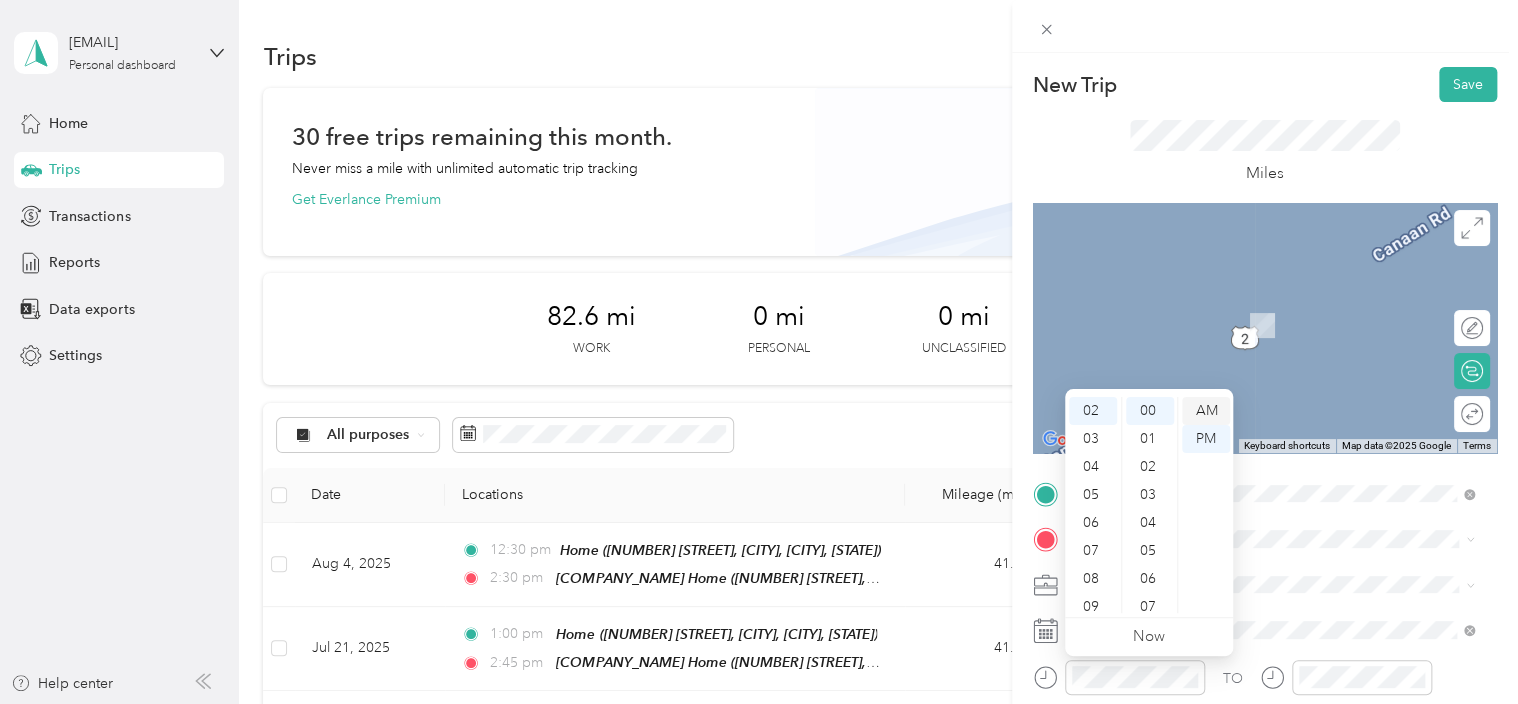 click on "AM" at bounding box center (1206, 411) 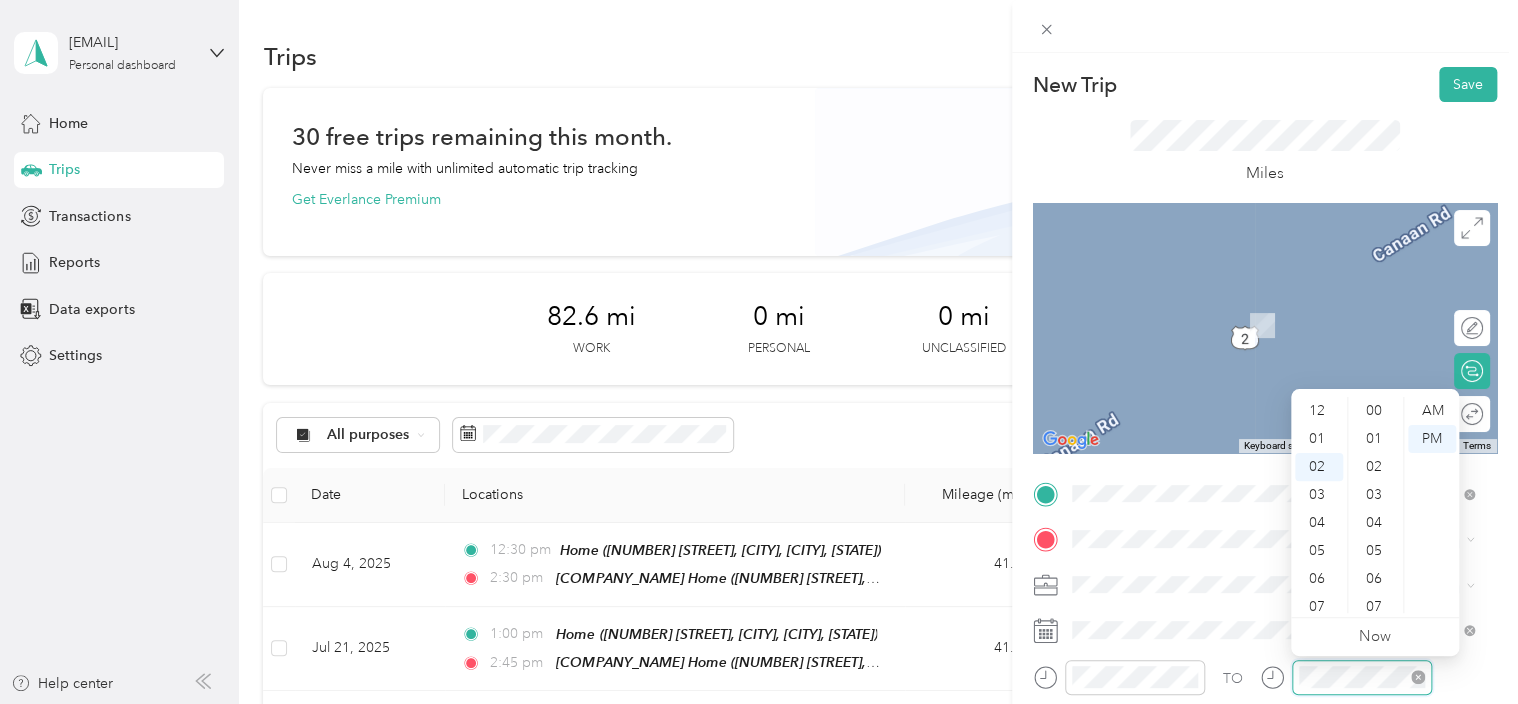 scroll, scrollTop: 56, scrollLeft: 0, axis: vertical 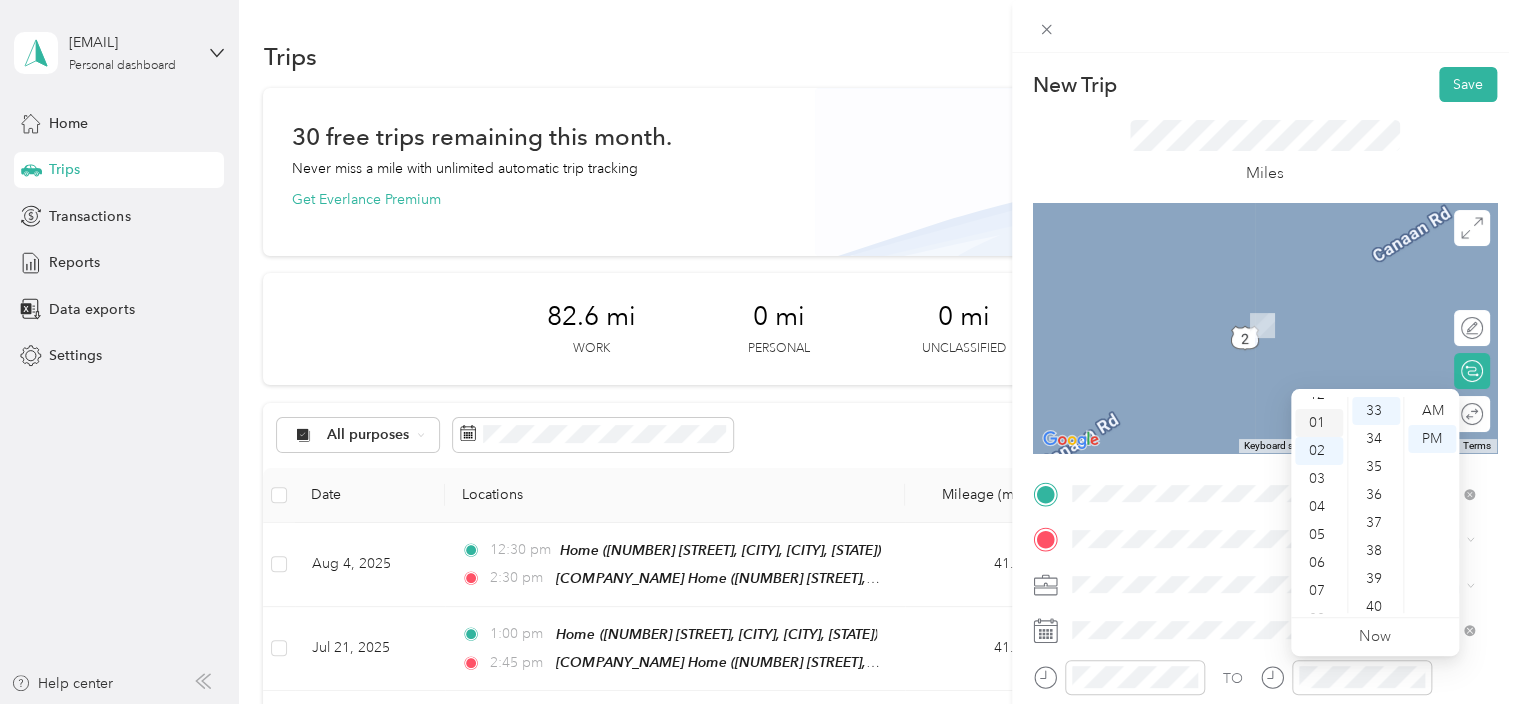 click on "01" at bounding box center (1319, 423) 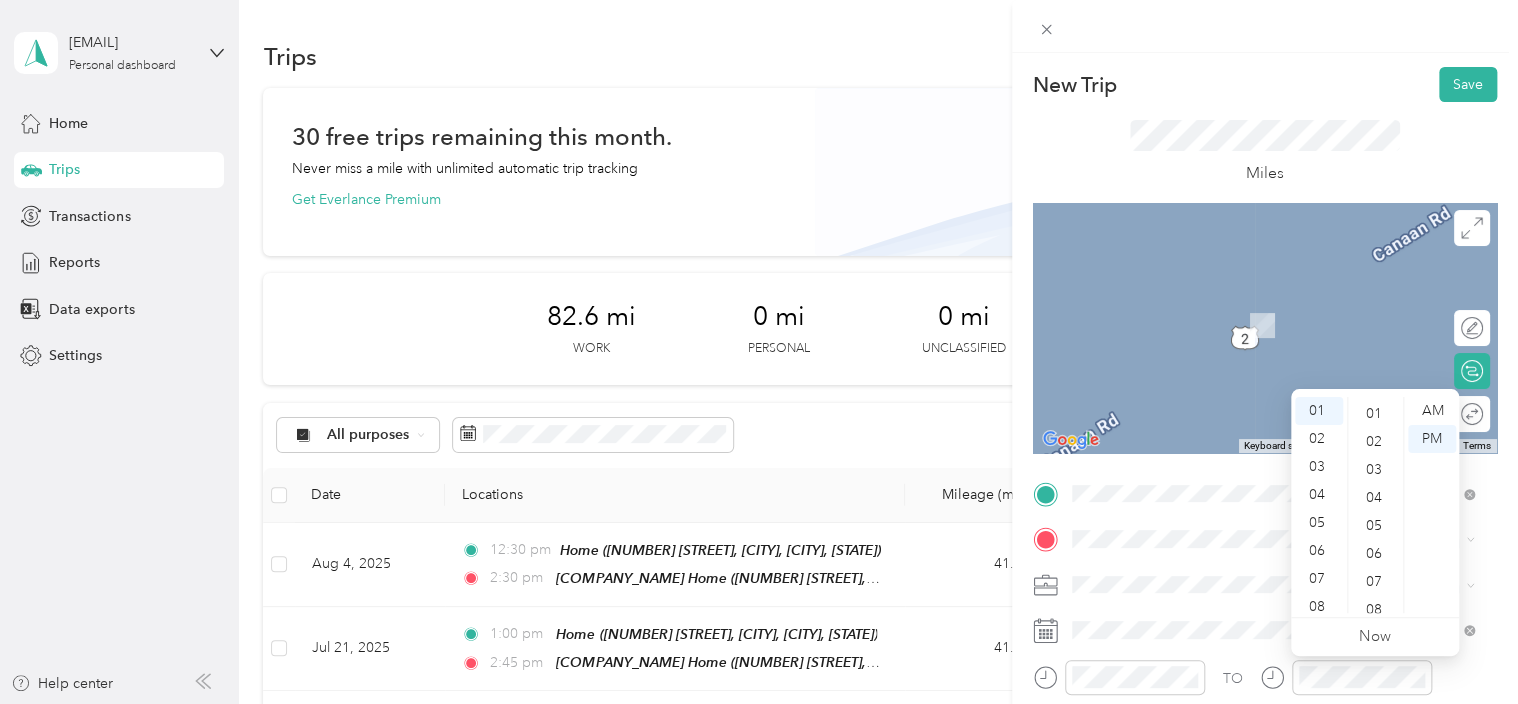 scroll, scrollTop: 0, scrollLeft: 0, axis: both 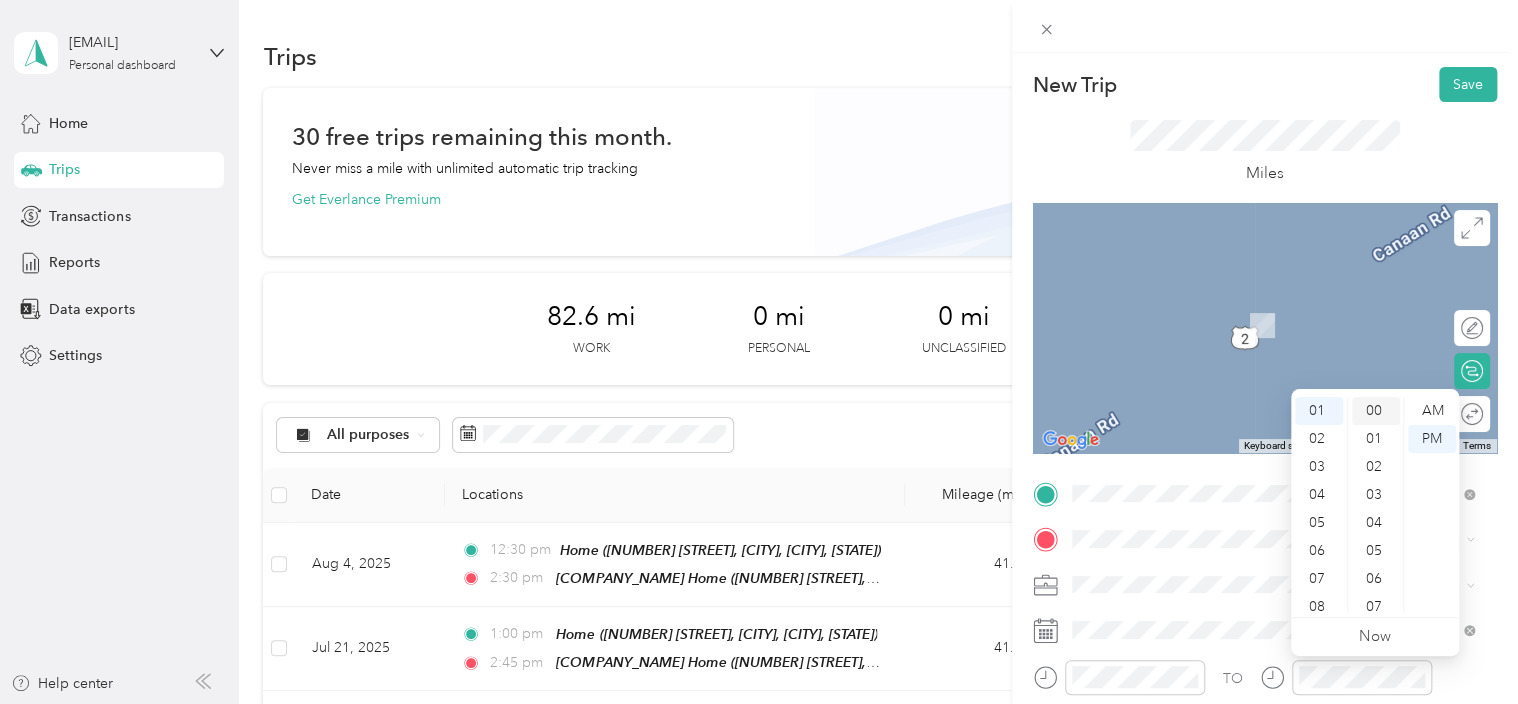 click on "00" at bounding box center [1376, 411] 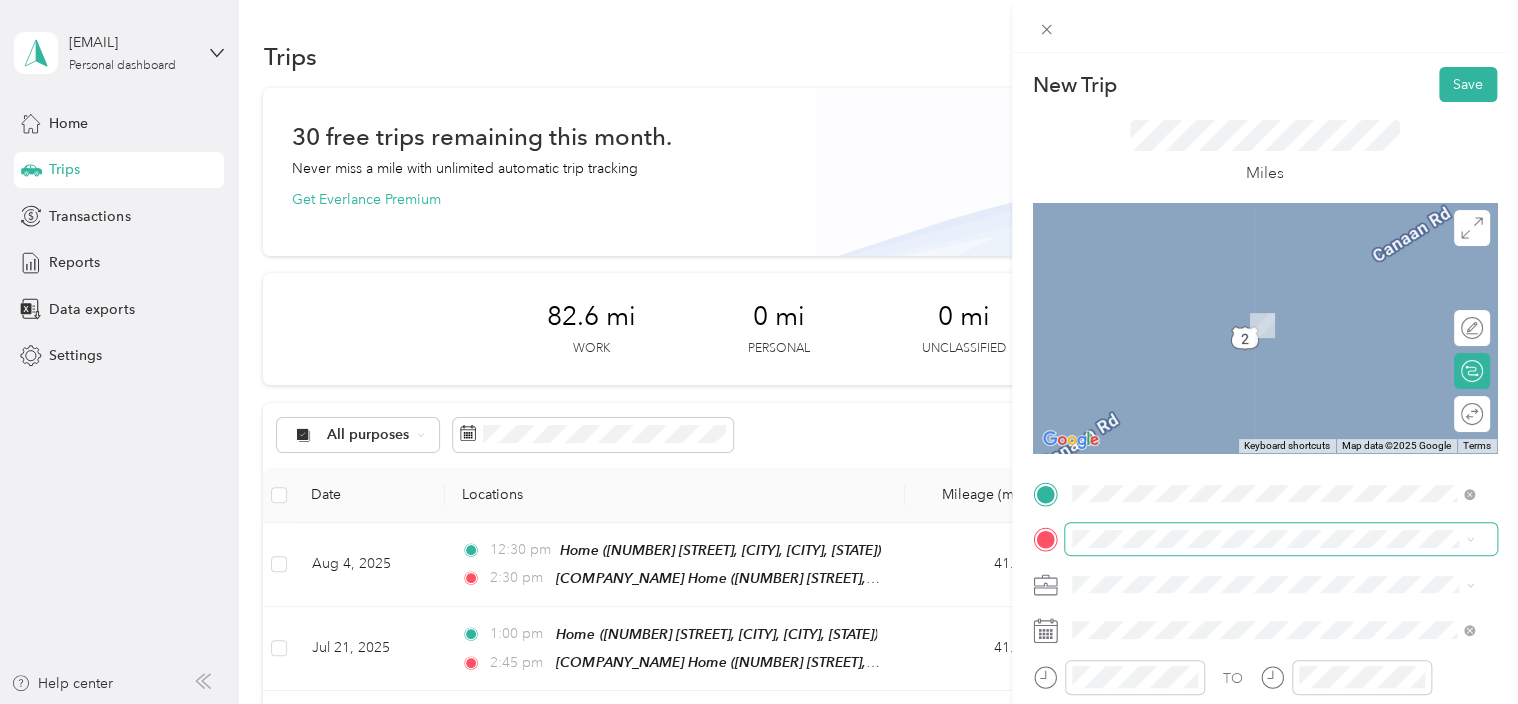 click at bounding box center (1281, 539) 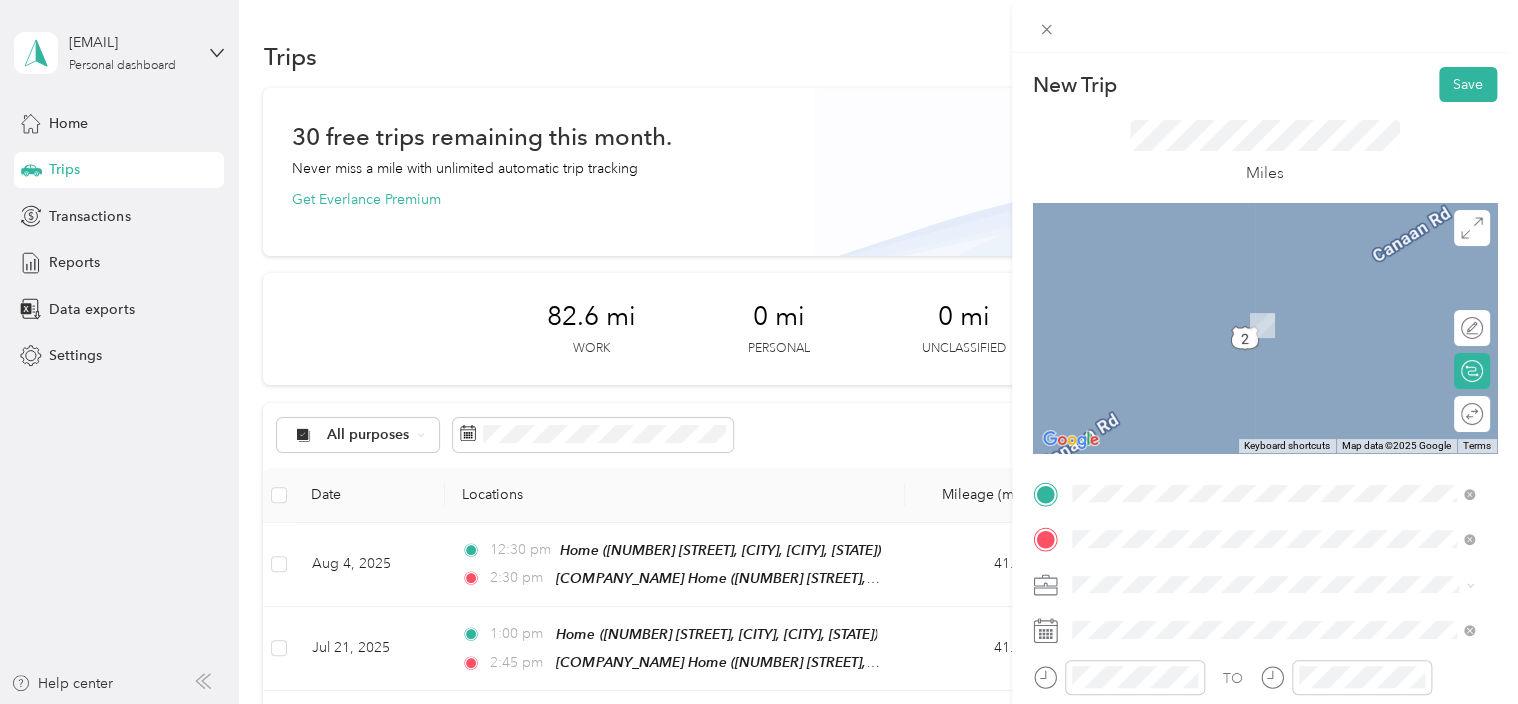 click on "[NUMBER] [STREET]
[CITY], [STATE] [POSTAL_CODE], [COUNTRY]" at bounding box center [1253, 304] 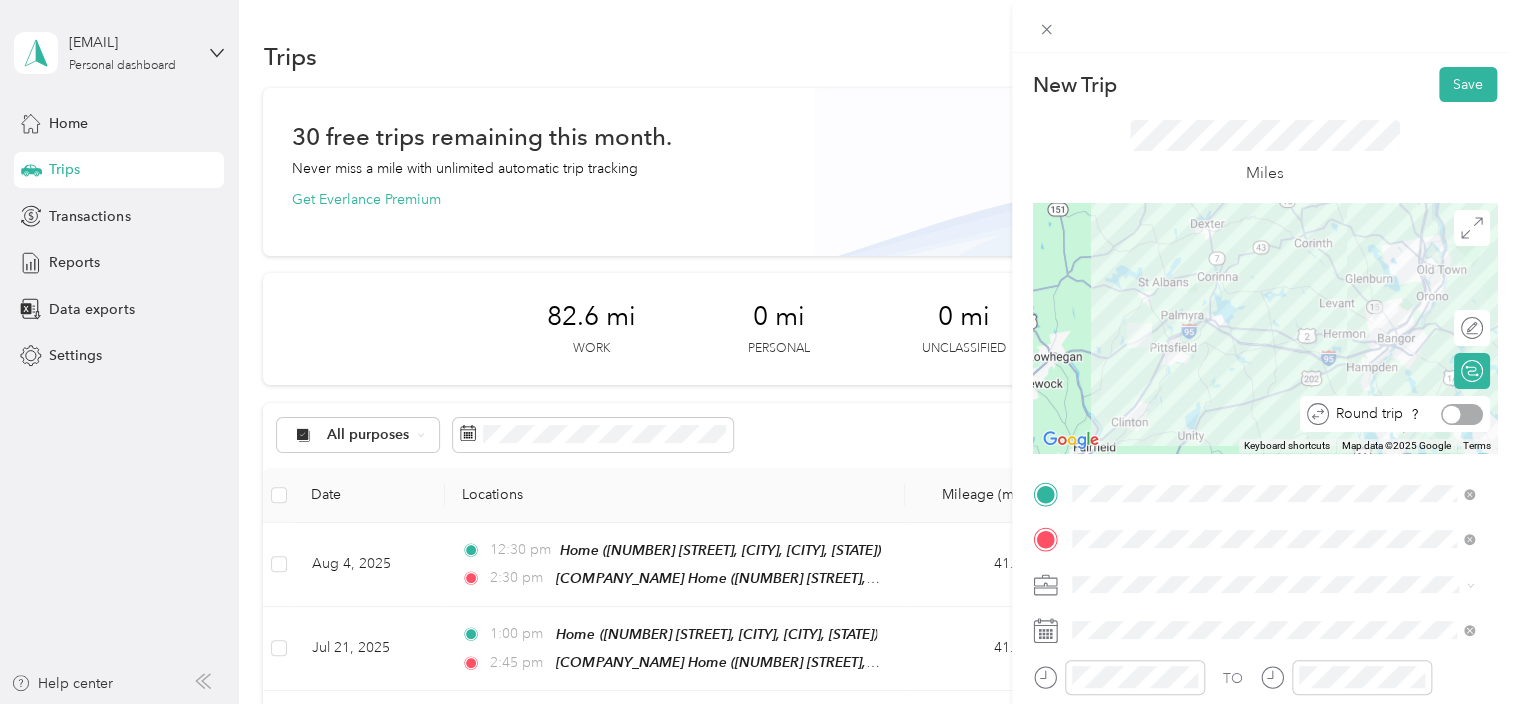 click at bounding box center [1462, 414] 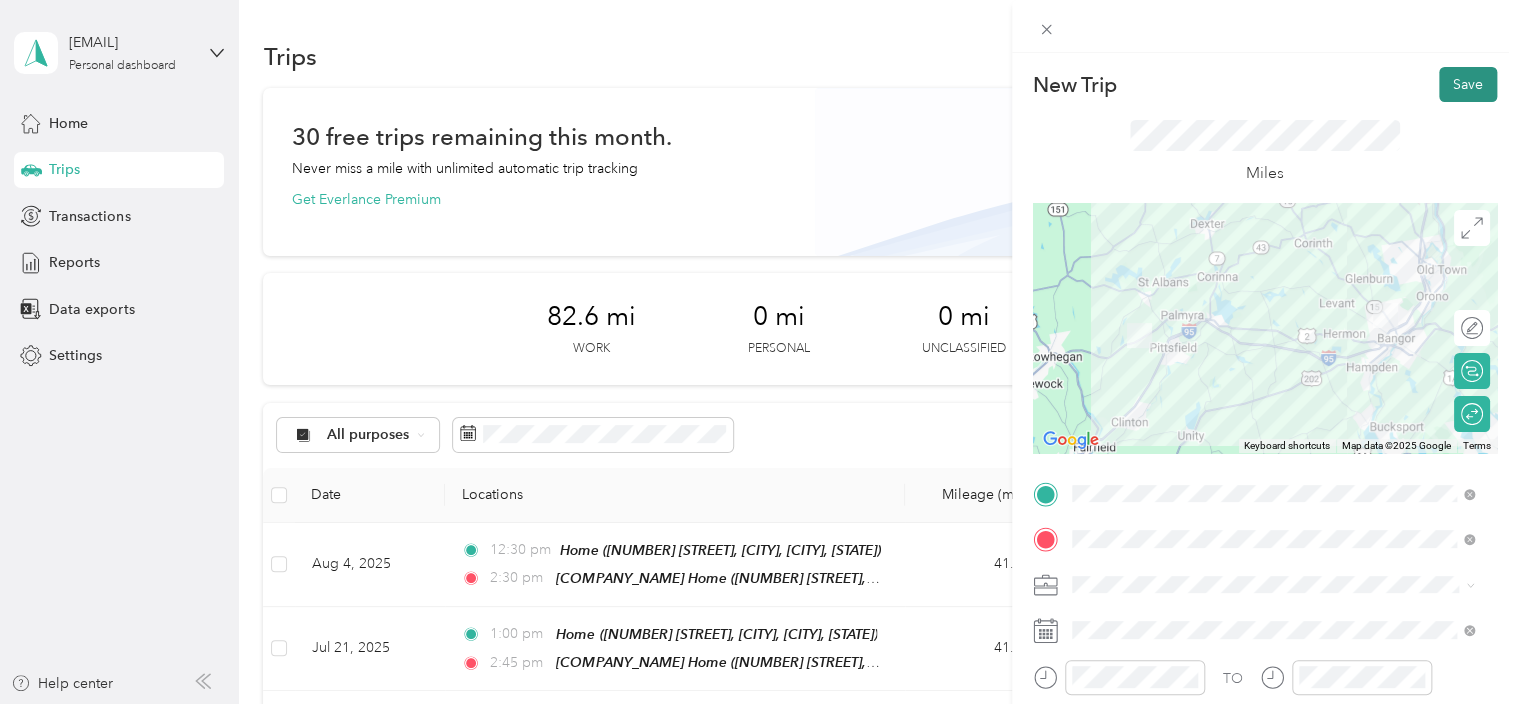 click on "Save" at bounding box center [1468, 84] 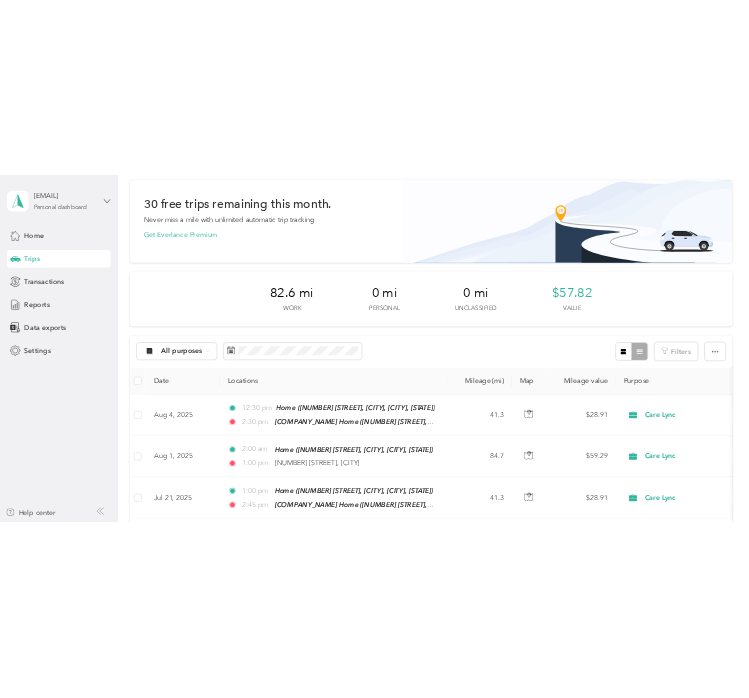 scroll, scrollTop: 0, scrollLeft: 0, axis: both 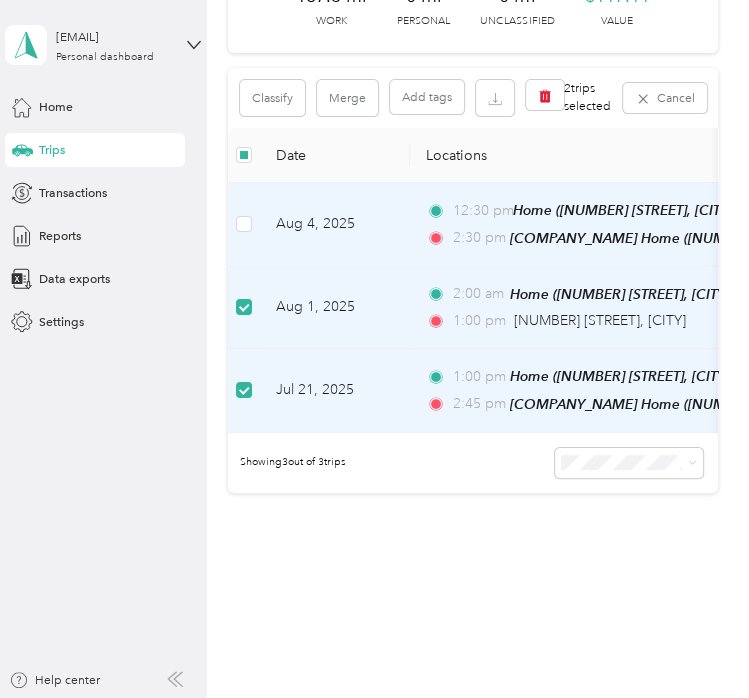 click at bounding box center [244, 225] 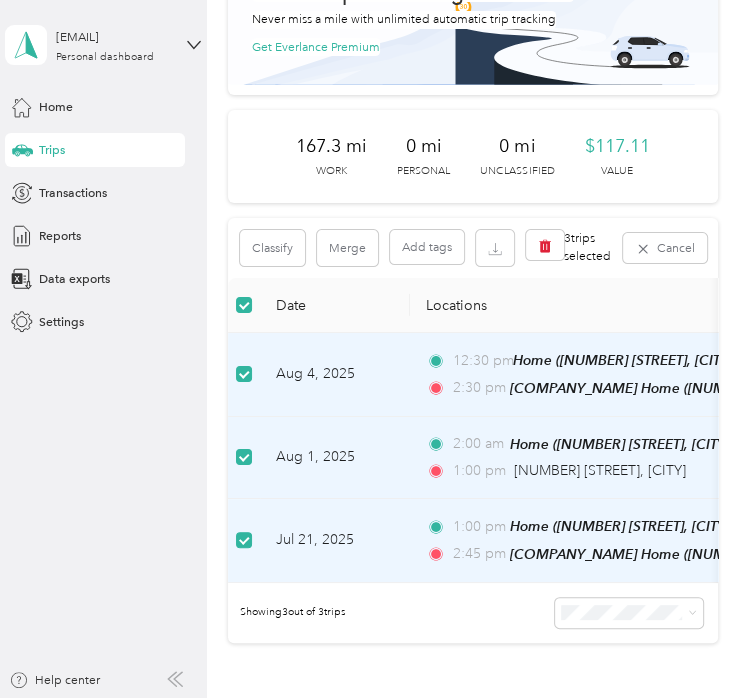 scroll, scrollTop: 109, scrollLeft: 0, axis: vertical 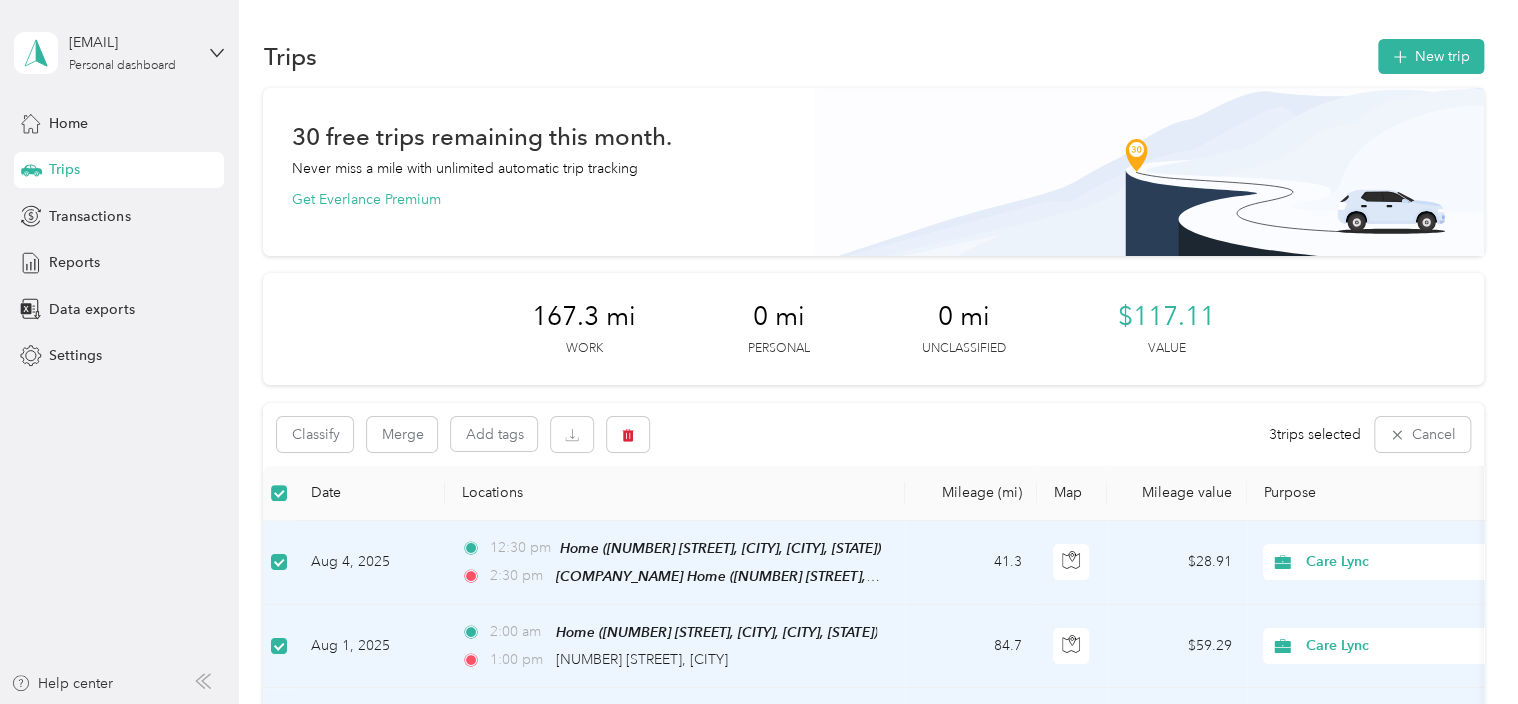 click at bounding box center (279, 493) 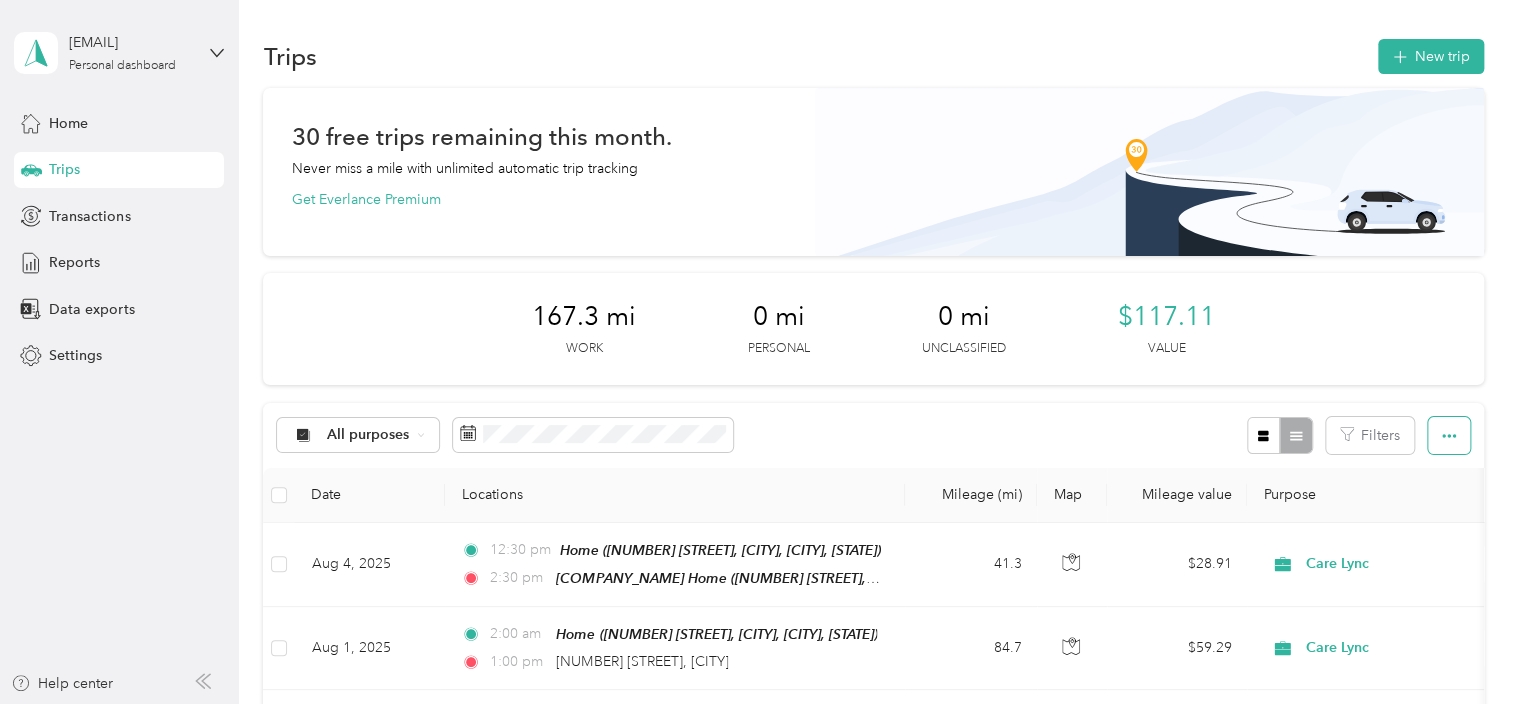 click 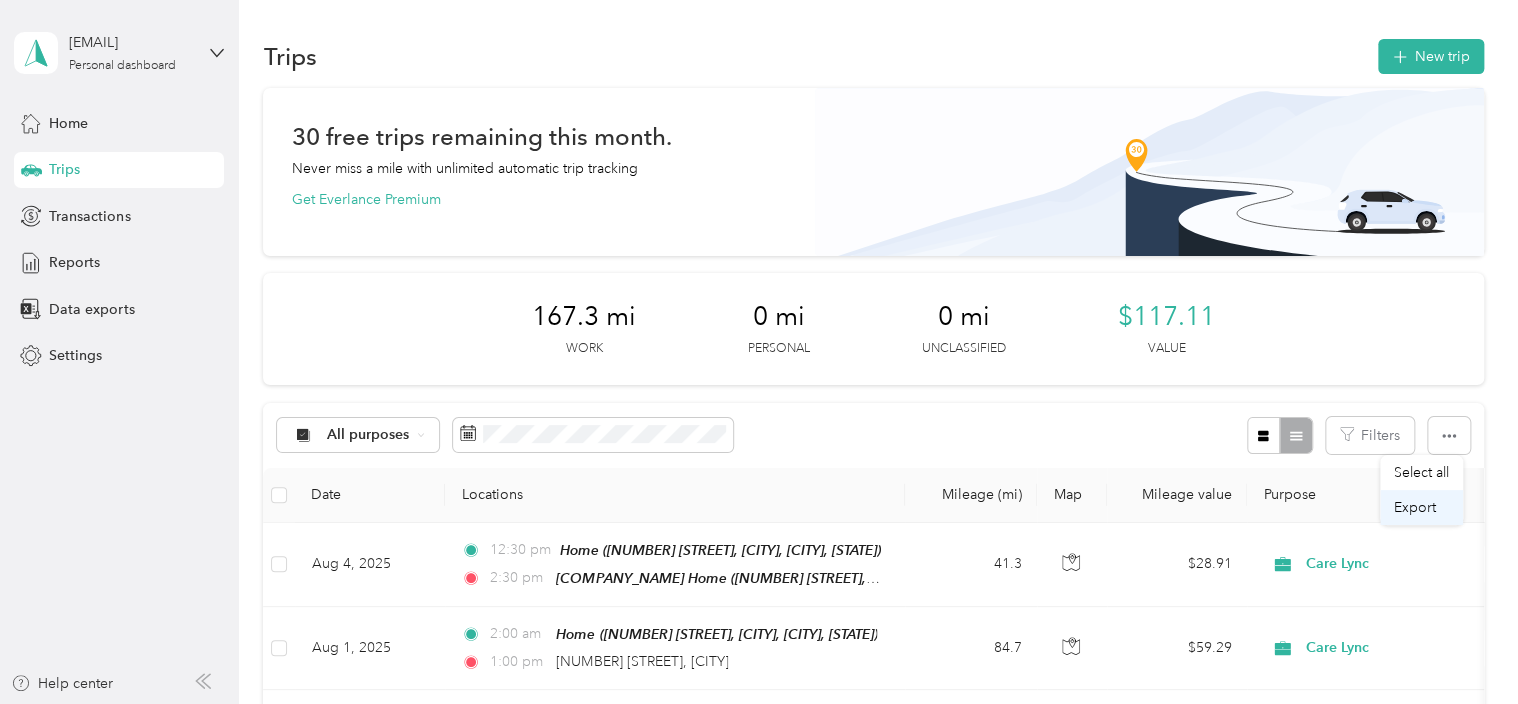 click on "Export" at bounding box center [1421, 507] 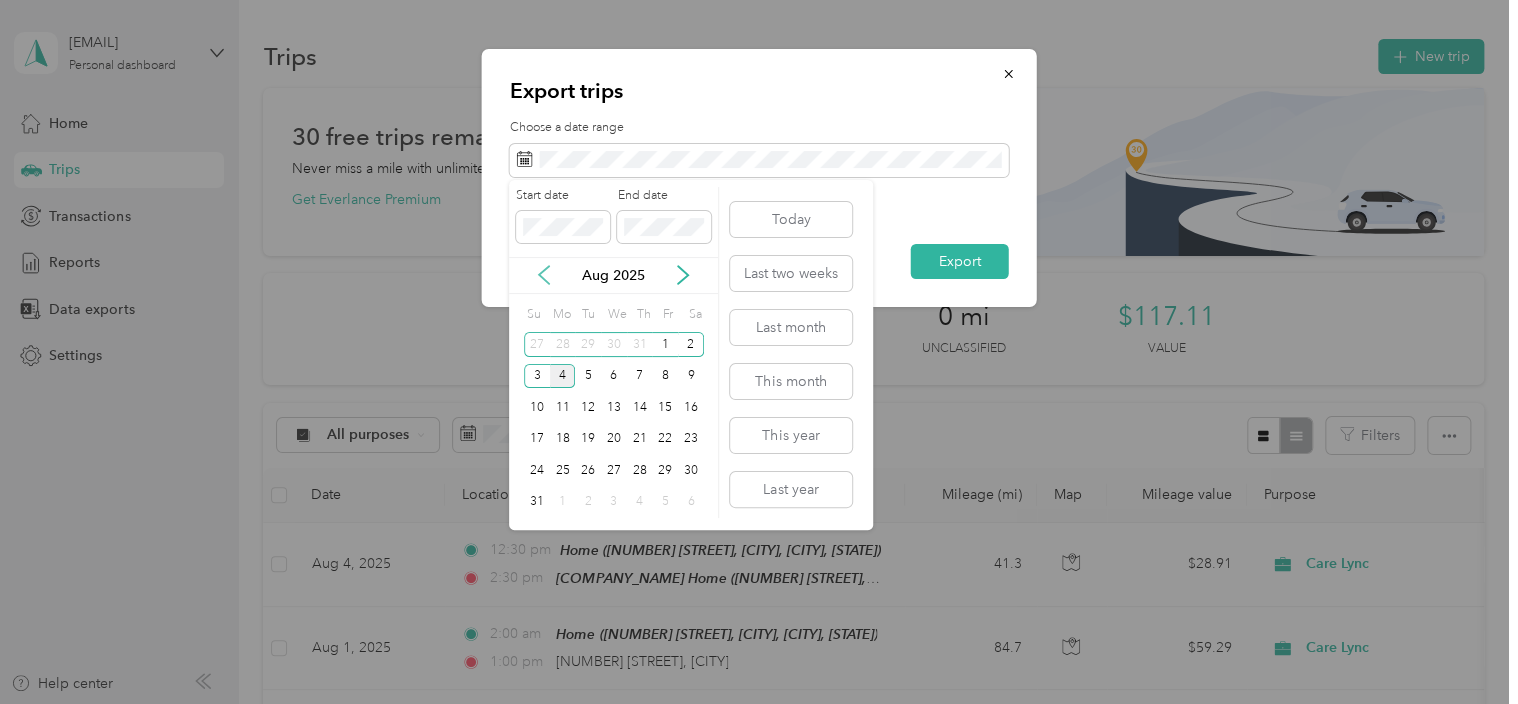 click 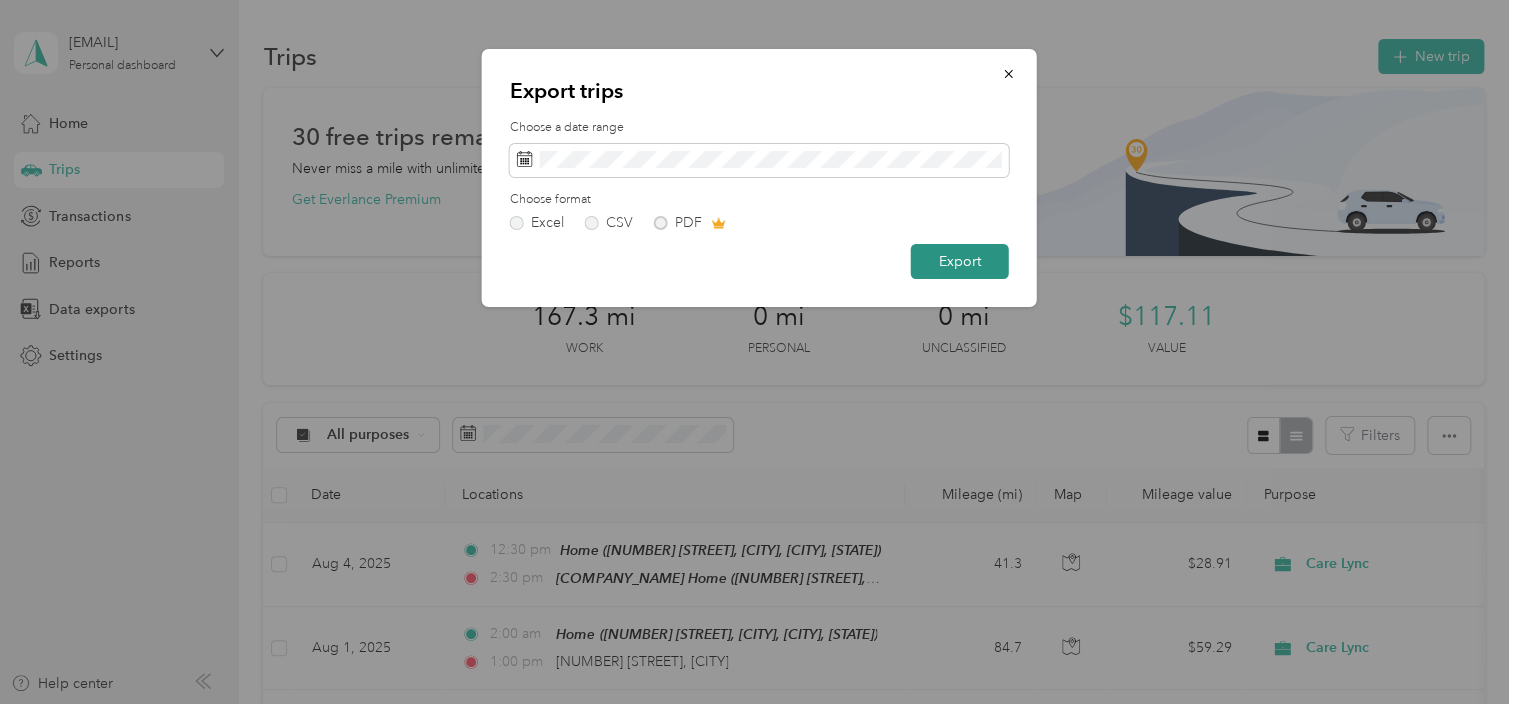 click on "Export" at bounding box center [960, 261] 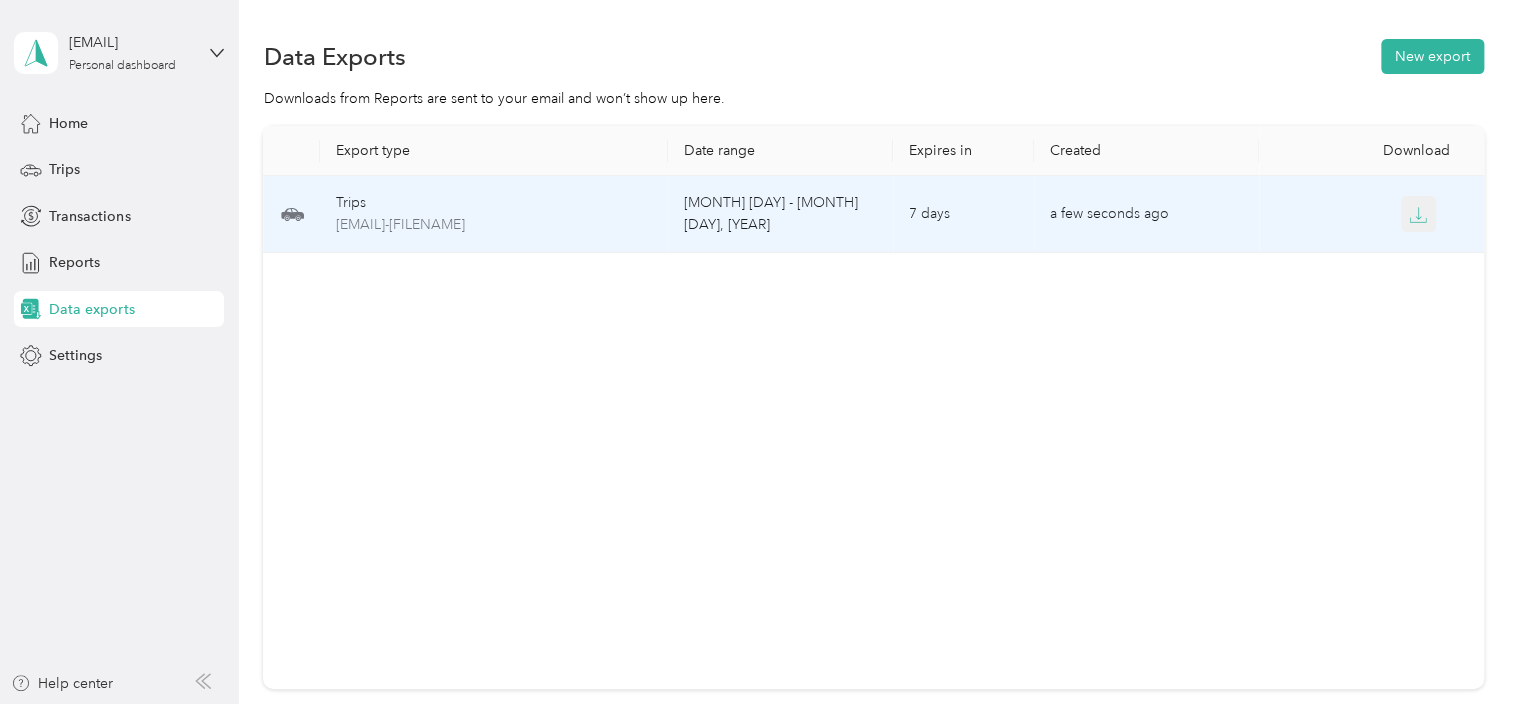 click at bounding box center (1419, 214) 